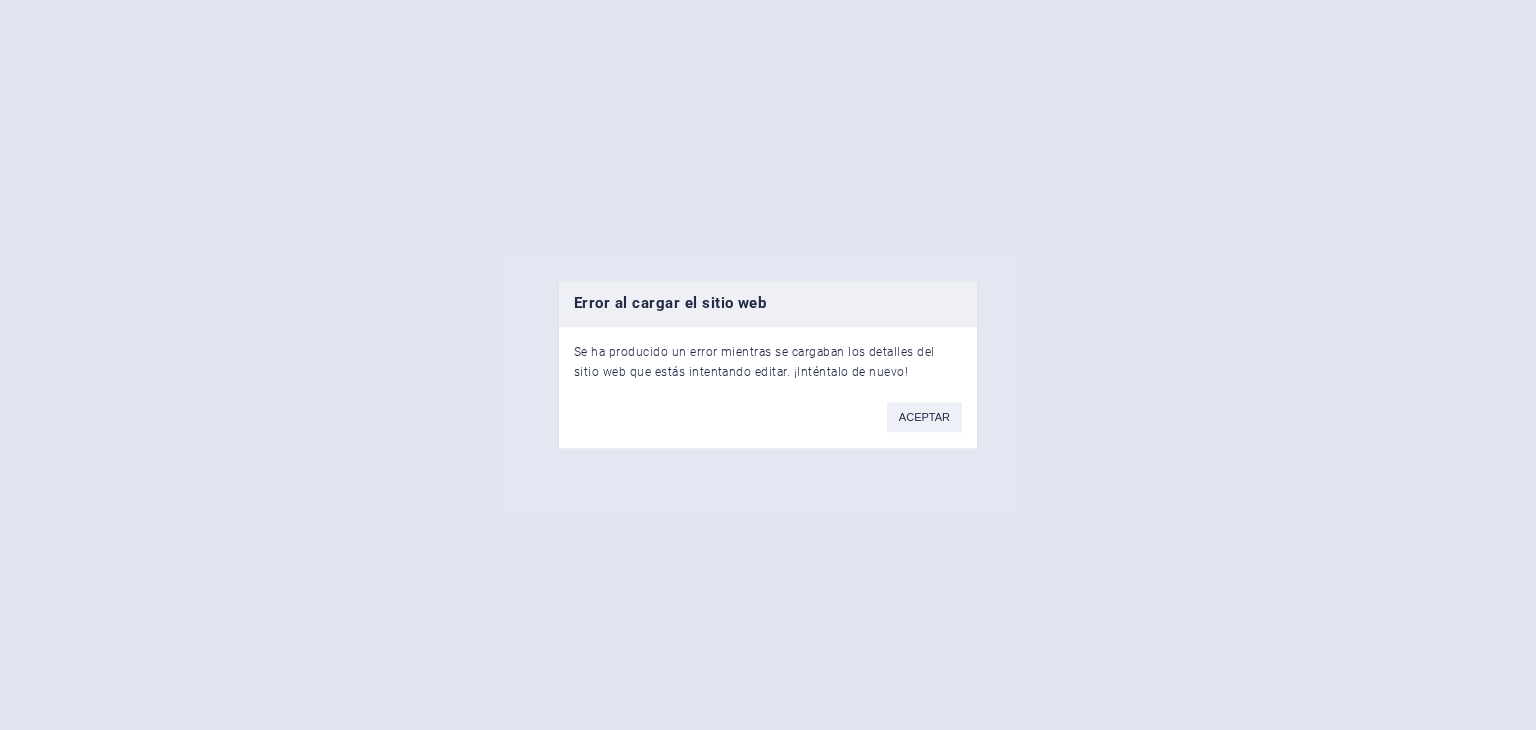 scroll, scrollTop: 0, scrollLeft: 0, axis: both 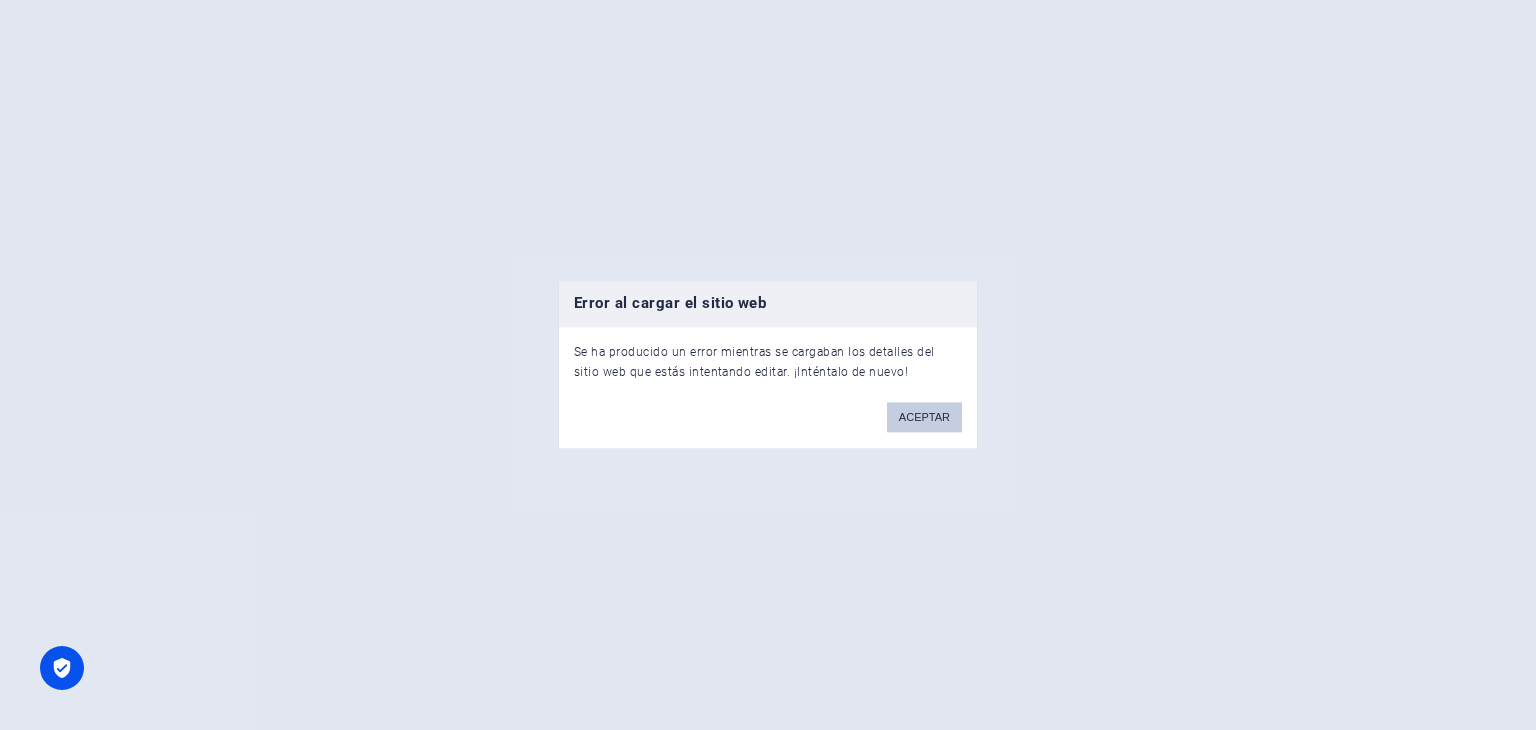 click on "ACEPTAR" at bounding box center [924, 418] 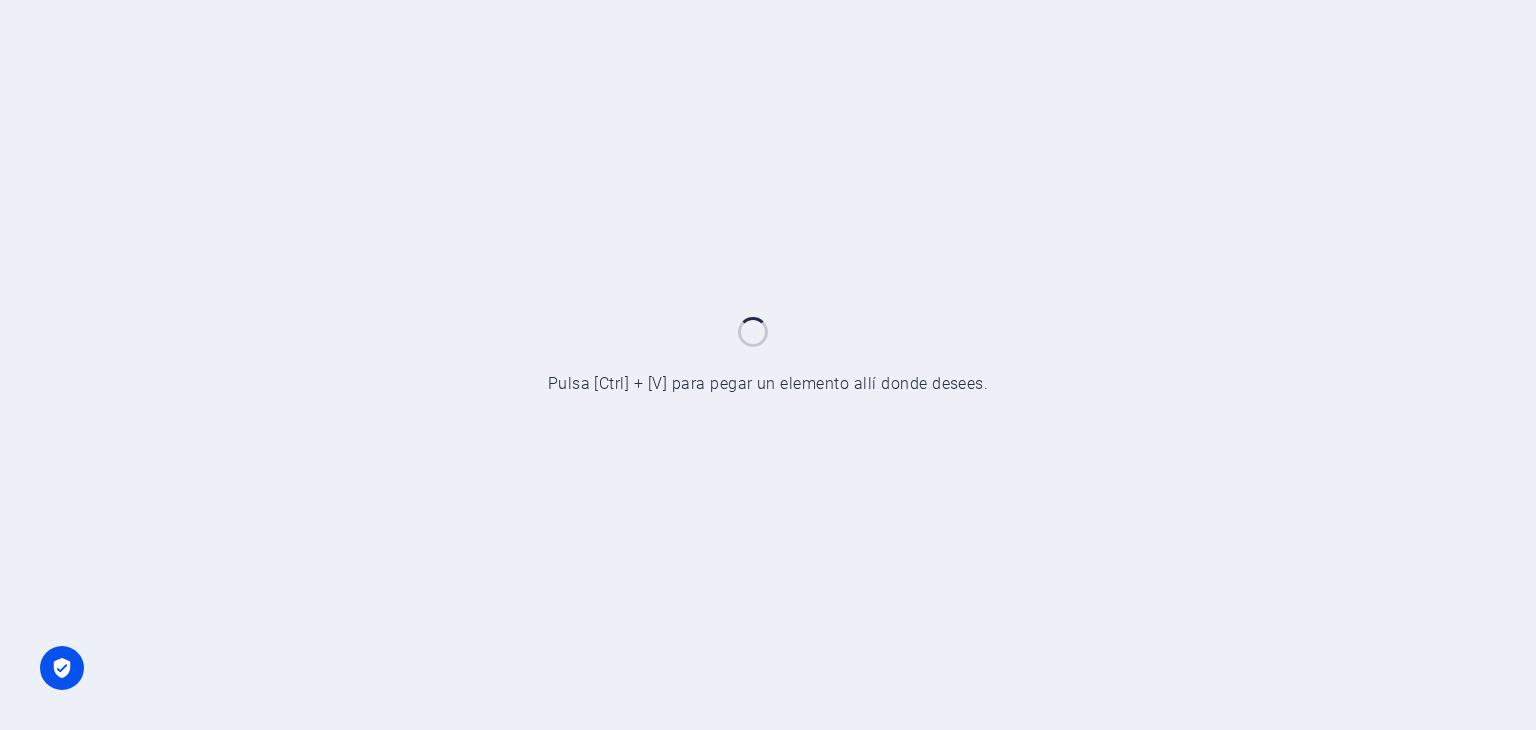 scroll, scrollTop: 0, scrollLeft: 0, axis: both 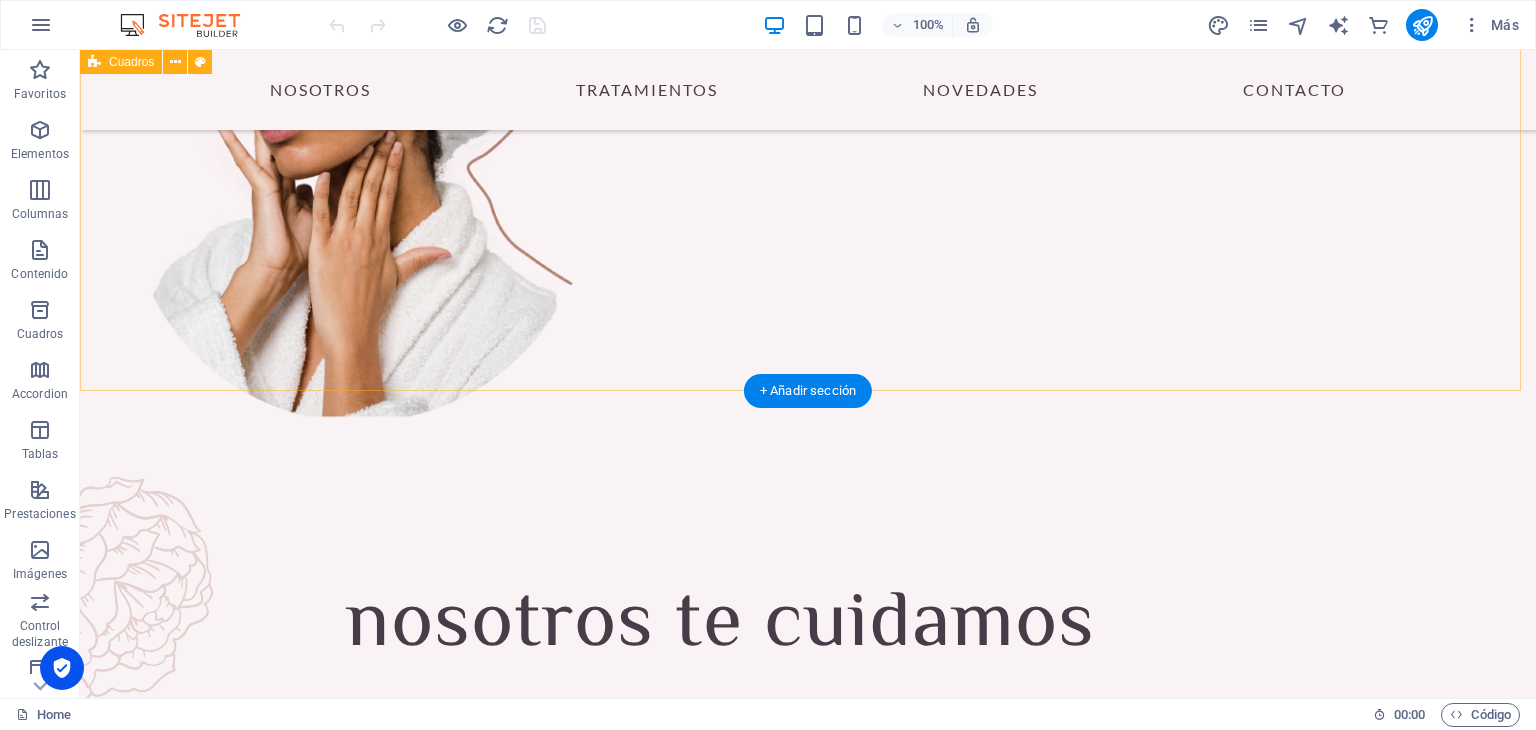 drag, startPoint x: 1517, startPoint y: 173, endPoint x: 1512, endPoint y: 143, distance: 30.413813 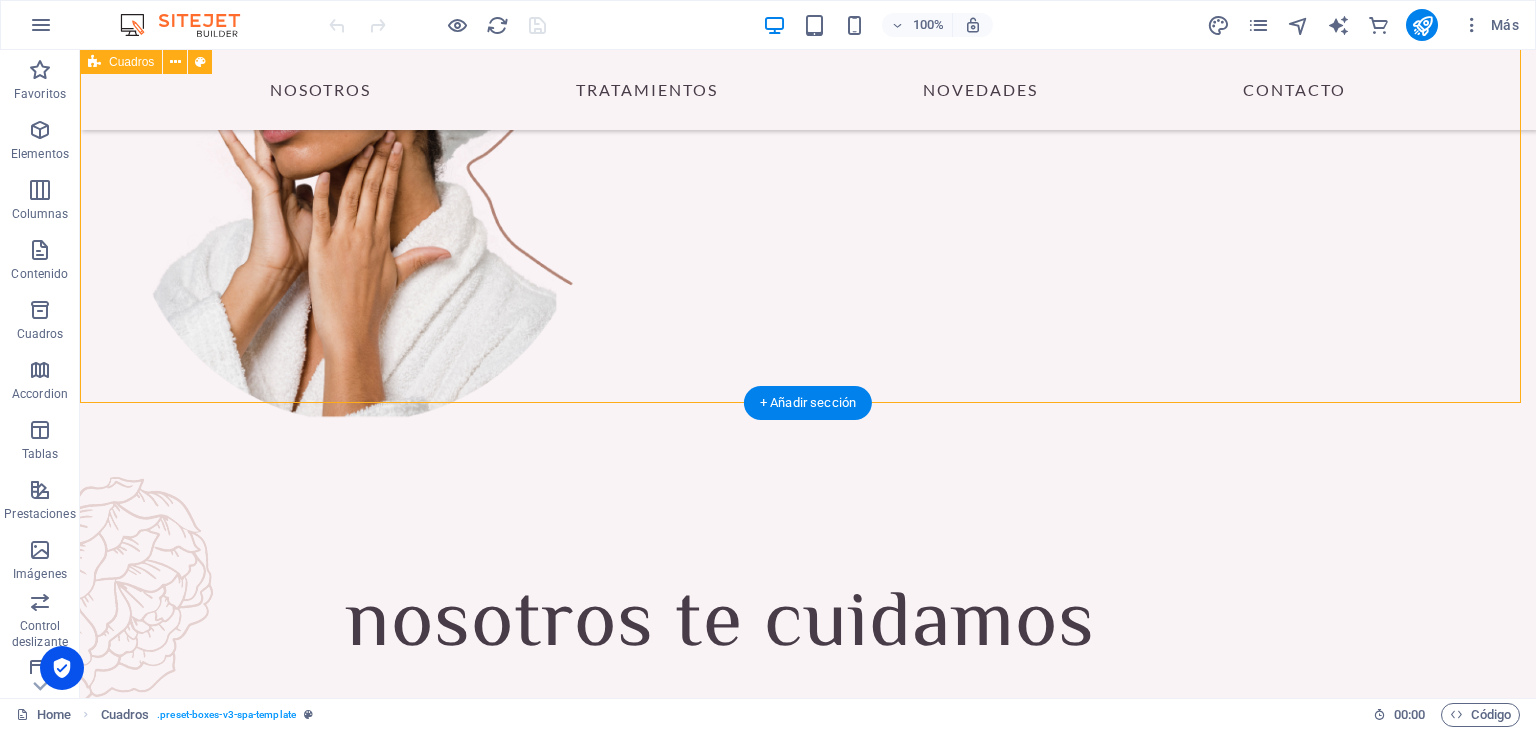 scroll, scrollTop: 936, scrollLeft: 0, axis: vertical 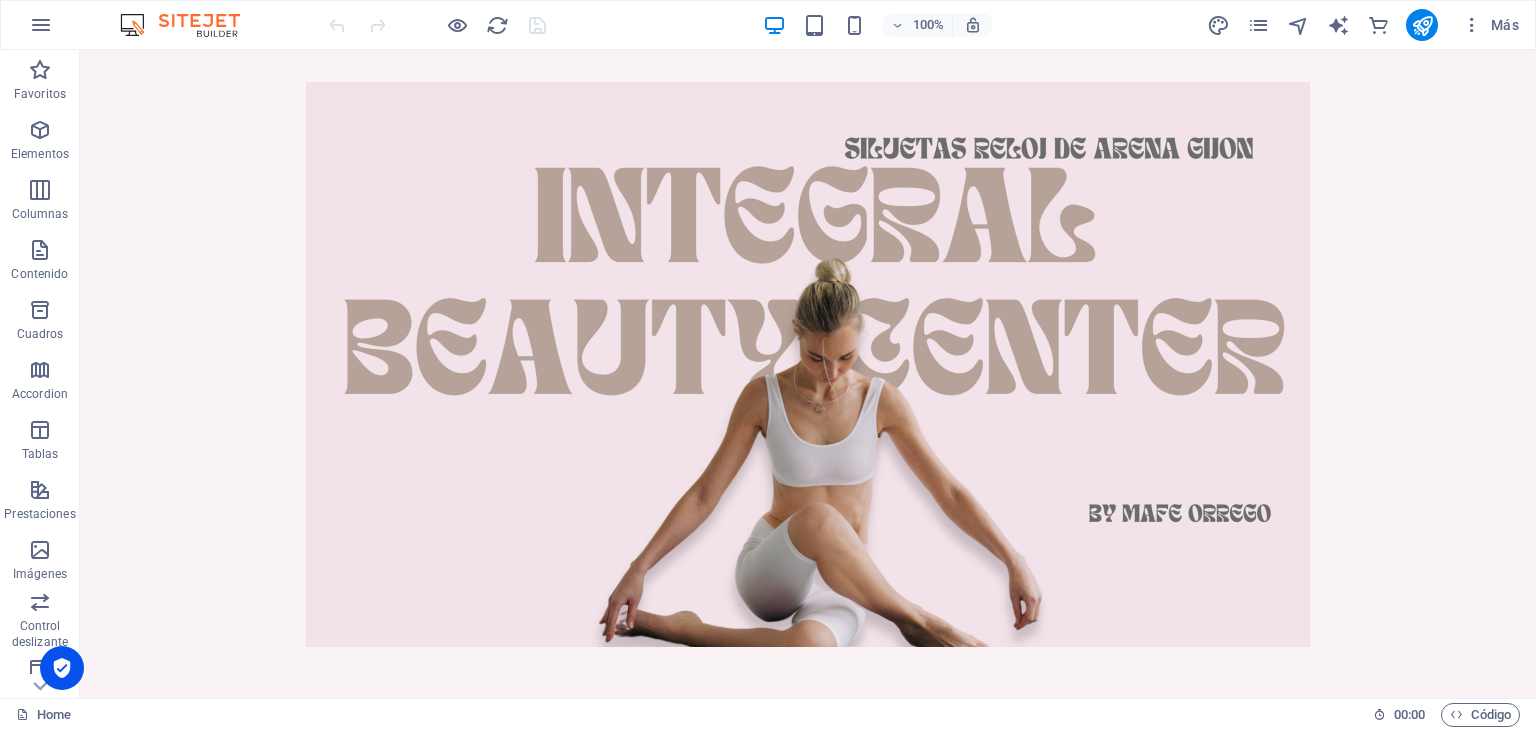 drag, startPoint x: 1524, startPoint y: 70, endPoint x: 1605, endPoint y: 88, distance: 82.9759 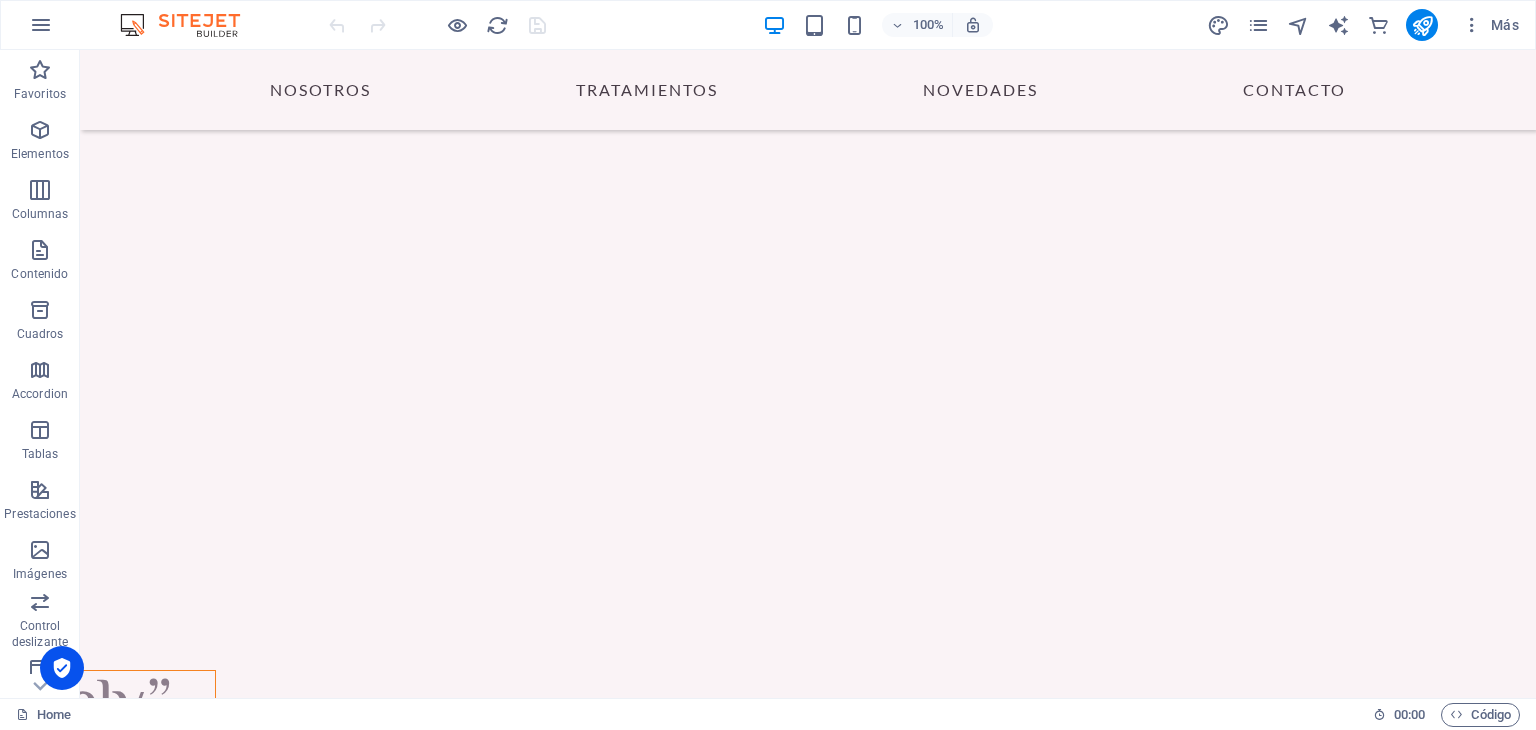 scroll, scrollTop: 3130, scrollLeft: 0, axis: vertical 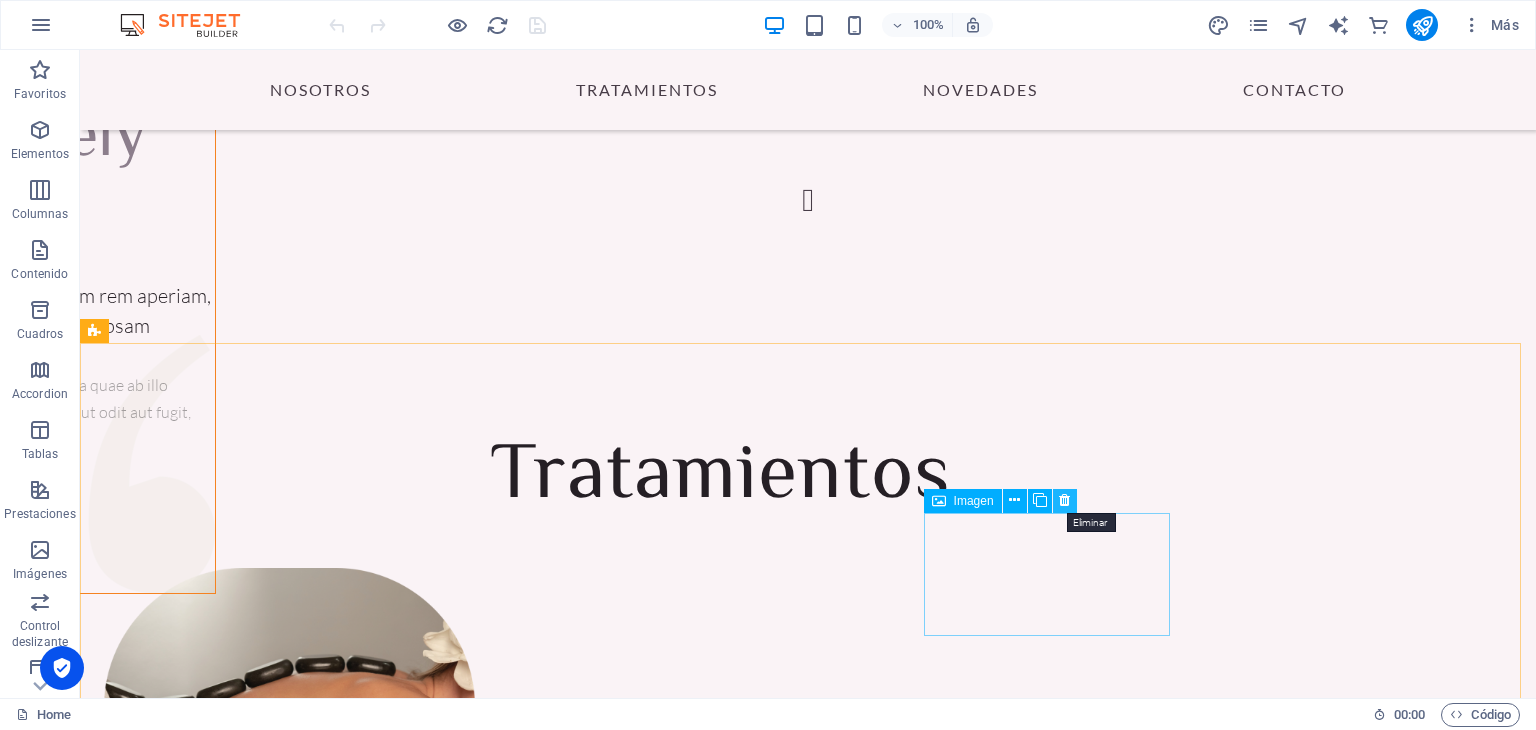 click at bounding box center (1065, 501) 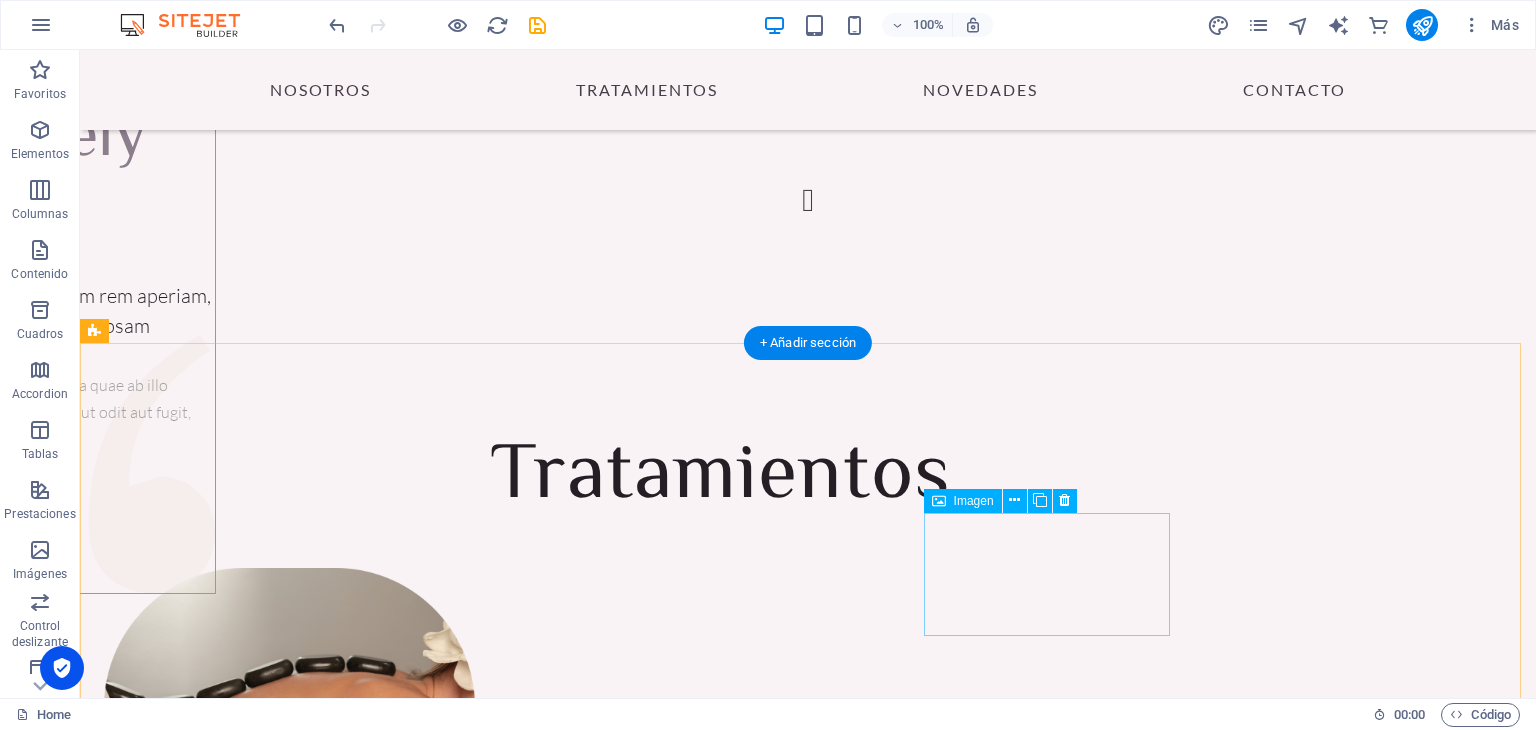 click at bounding box center [227, 3541] 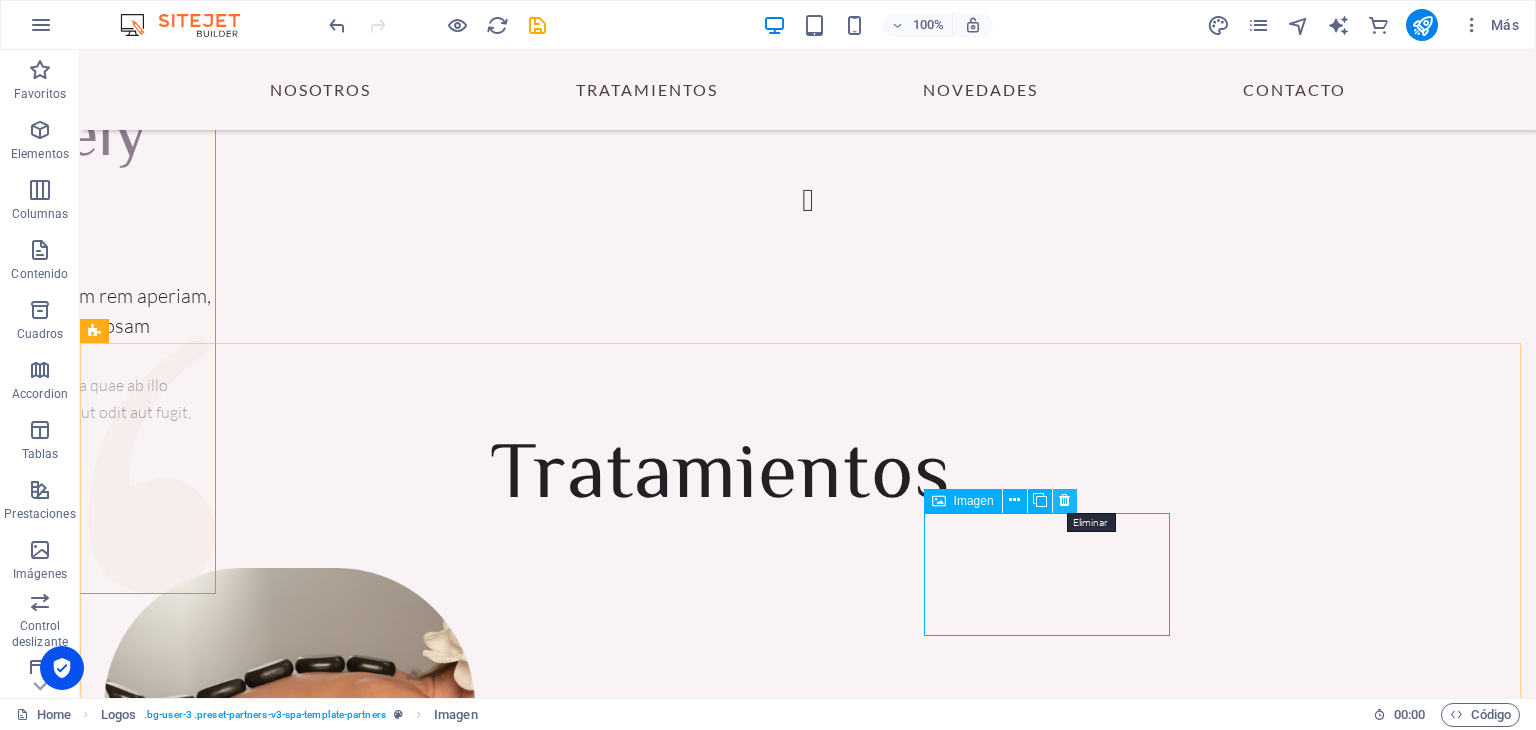 click at bounding box center (1065, 501) 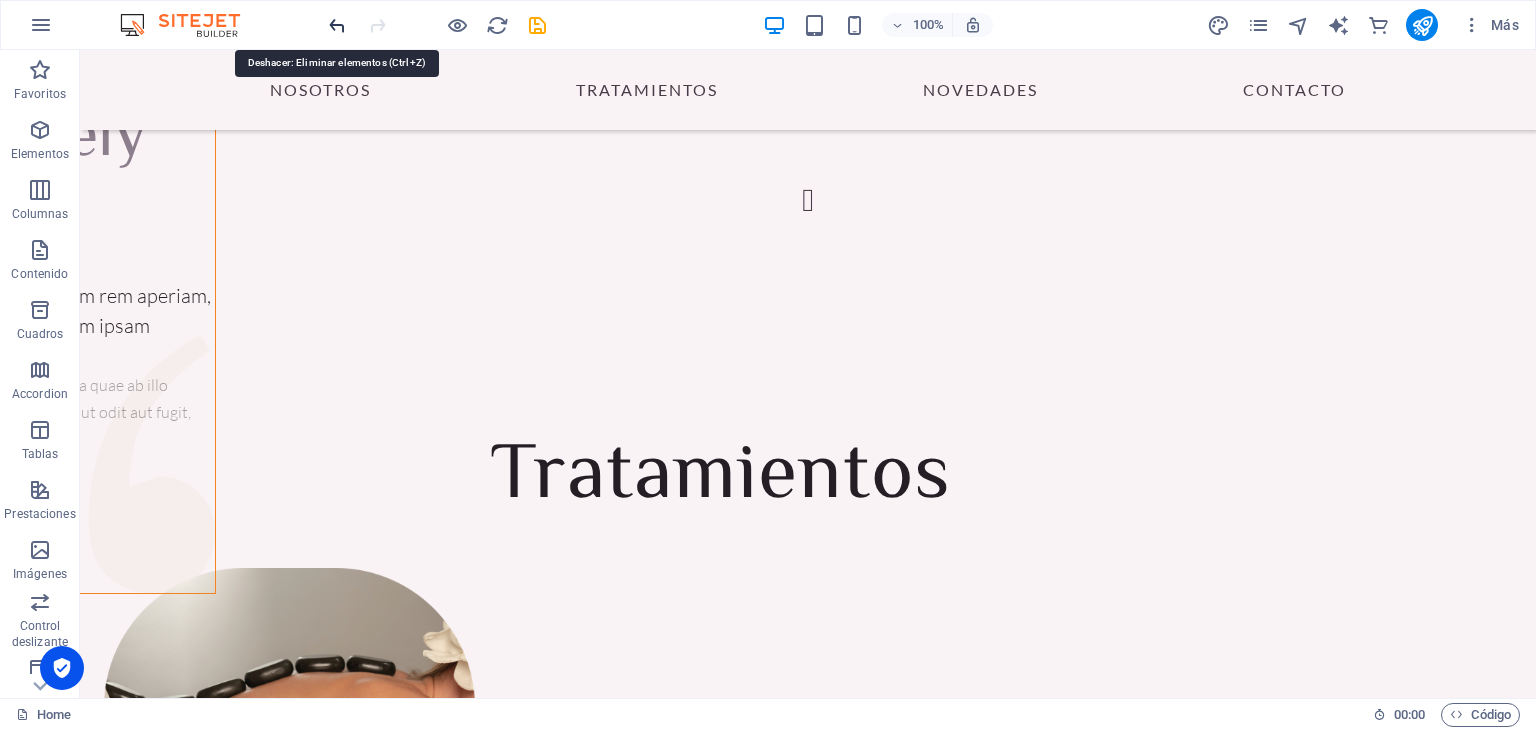 click at bounding box center (337, 25) 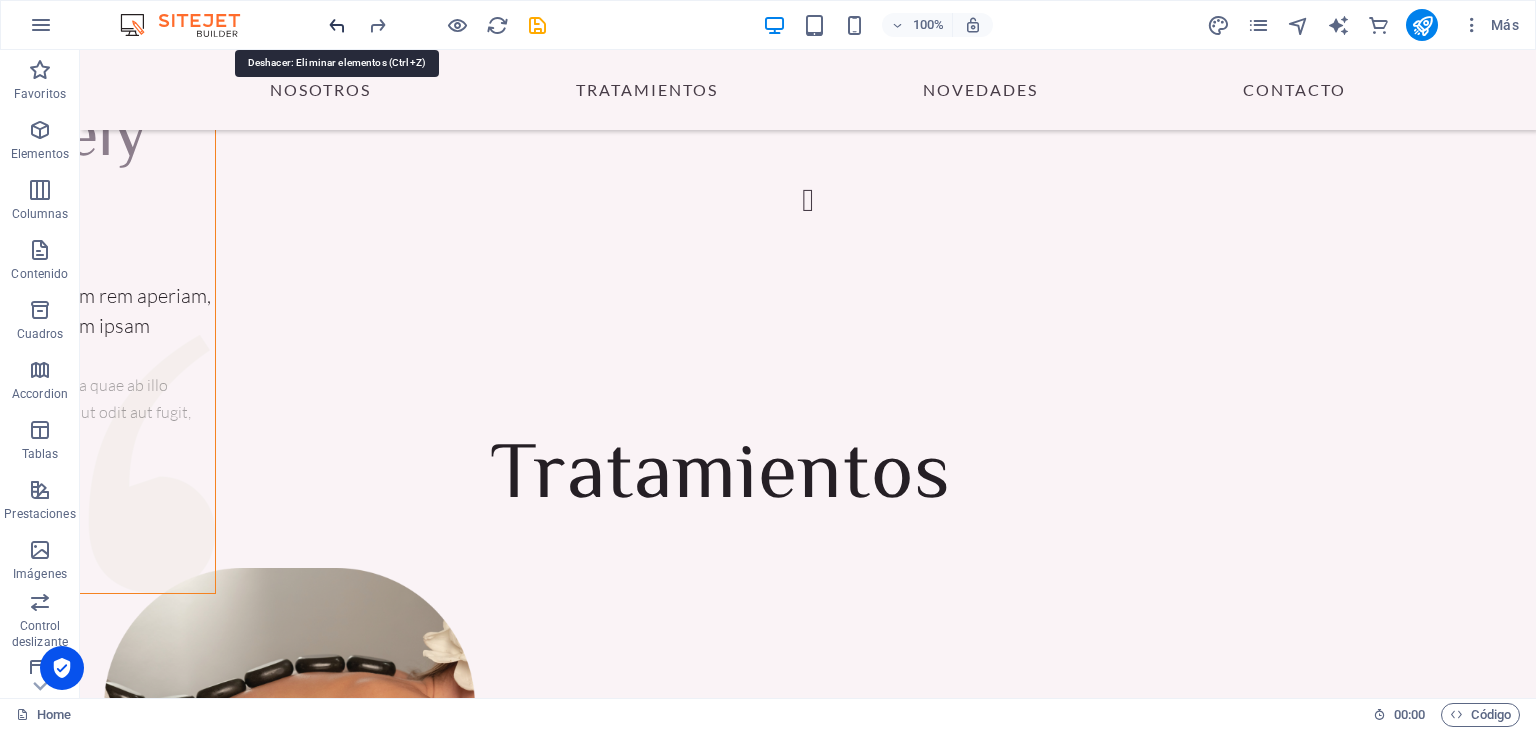click at bounding box center (337, 25) 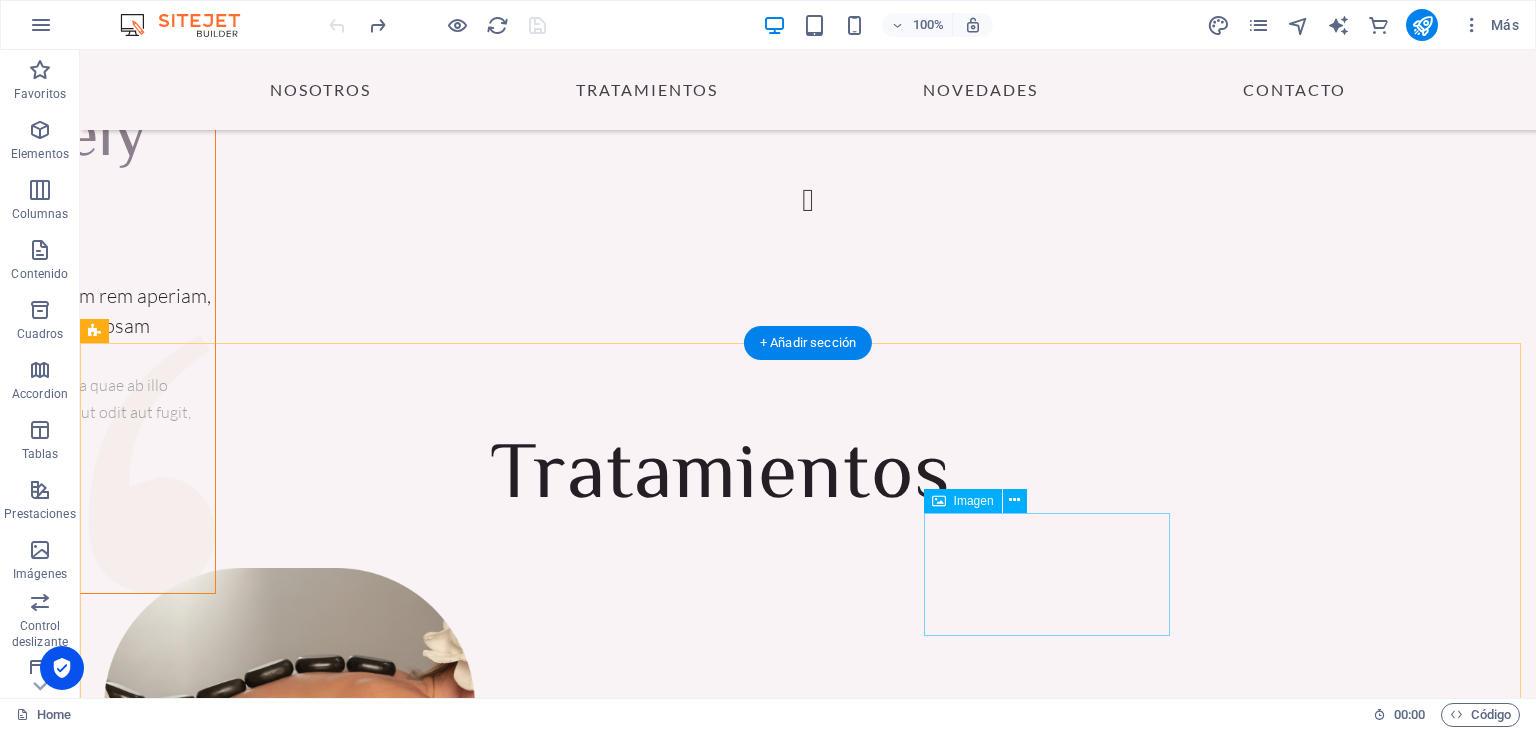 click at bounding box center [227, 3541] 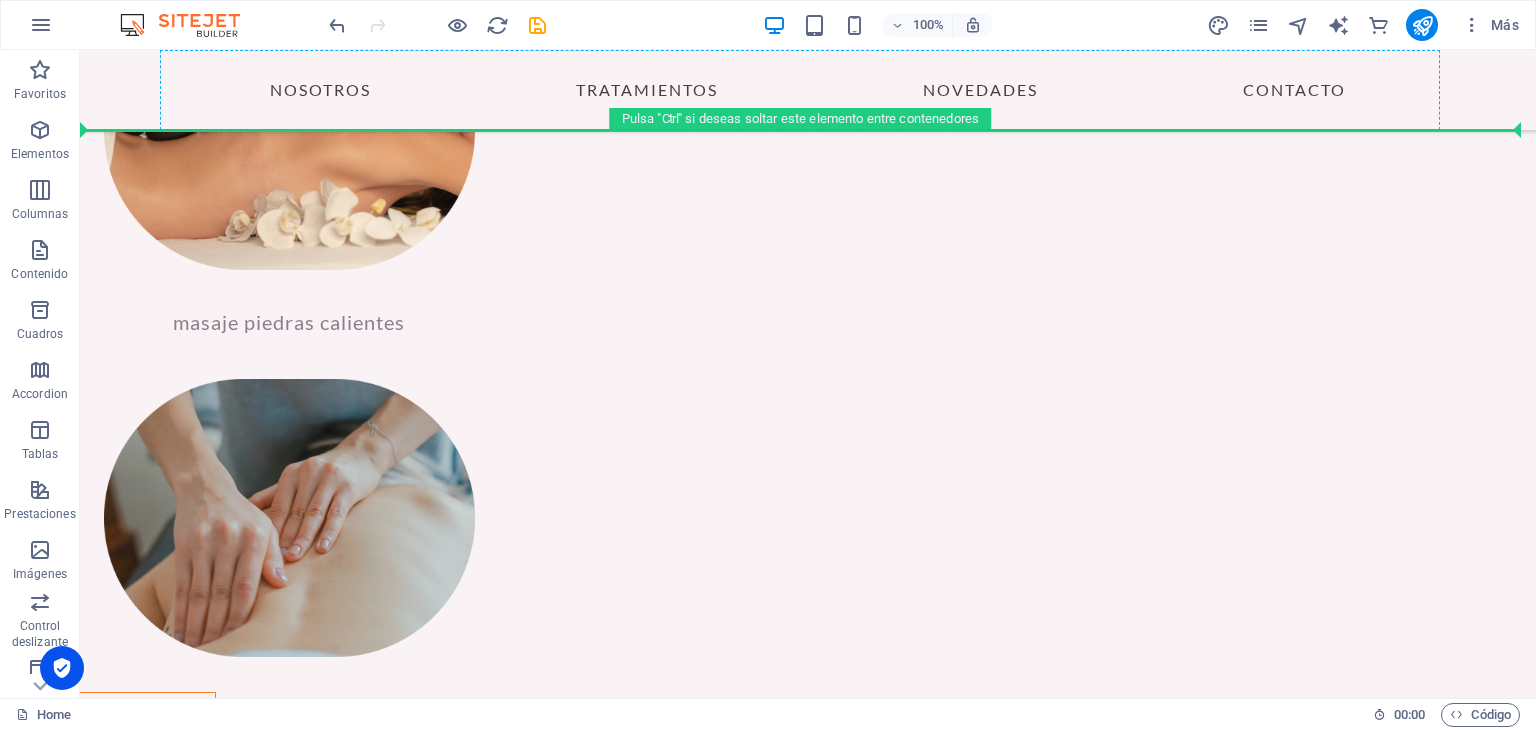 scroll, scrollTop: 3688, scrollLeft: 0, axis: vertical 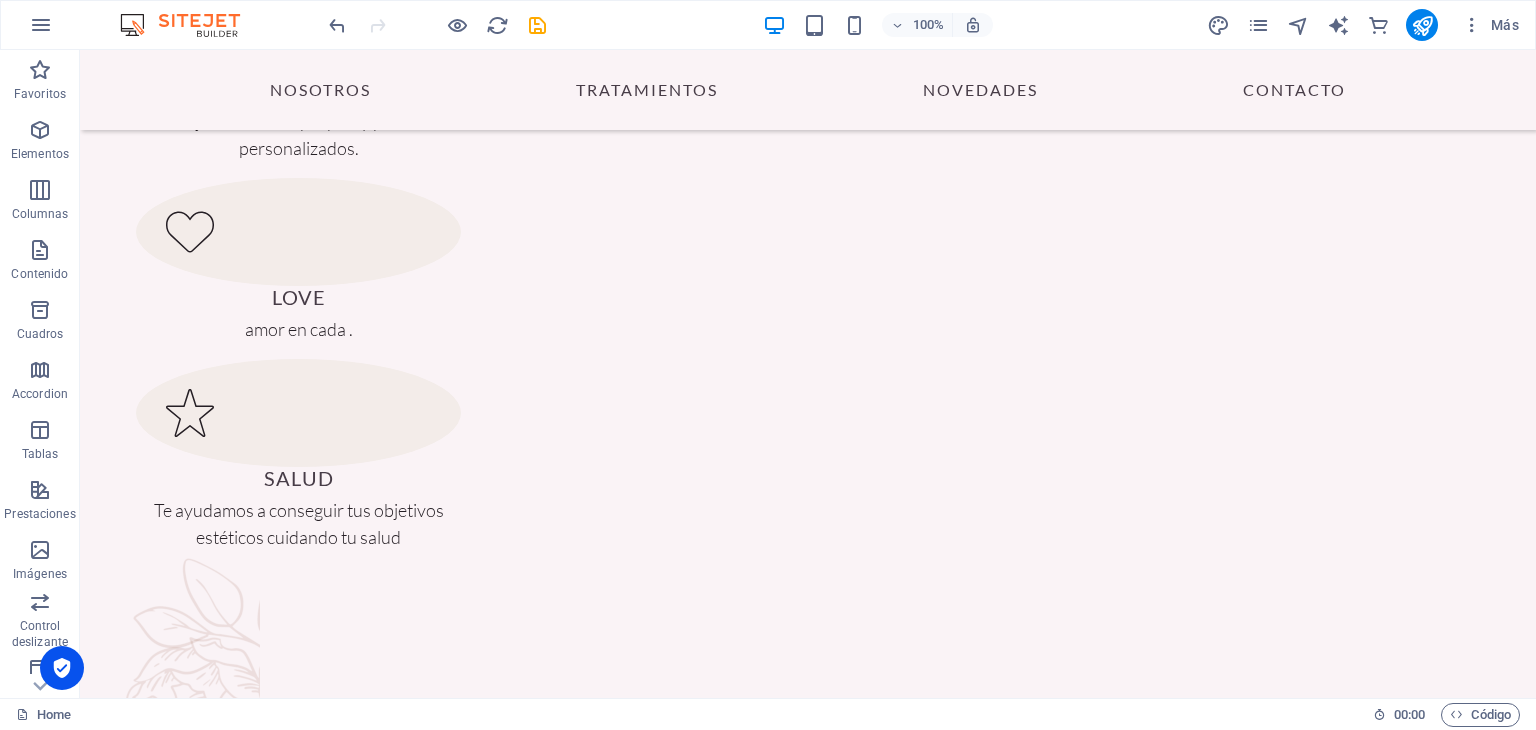 drag, startPoint x: 844, startPoint y: 586, endPoint x: 1534, endPoint y: 229, distance: 776.88416 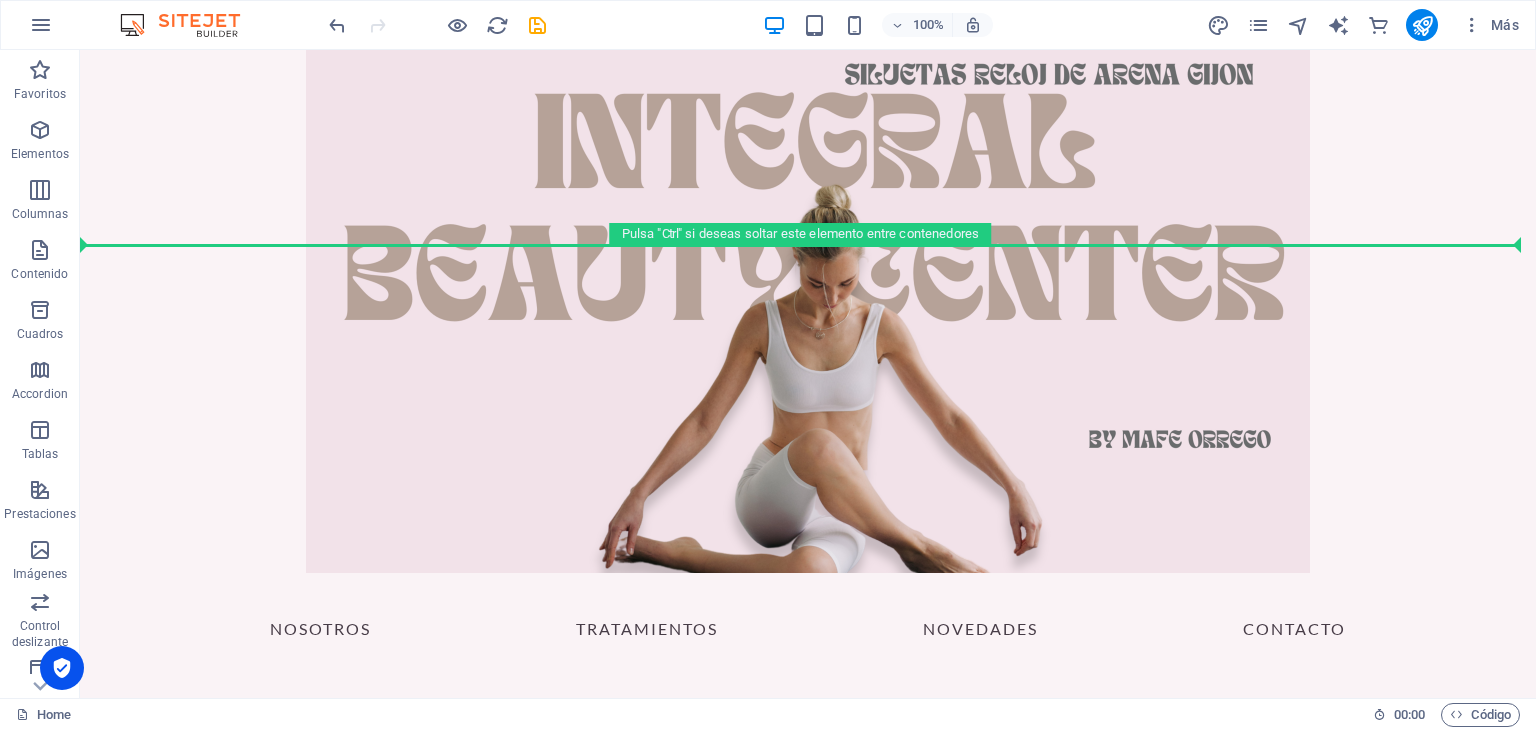 scroll, scrollTop: 0, scrollLeft: 0, axis: both 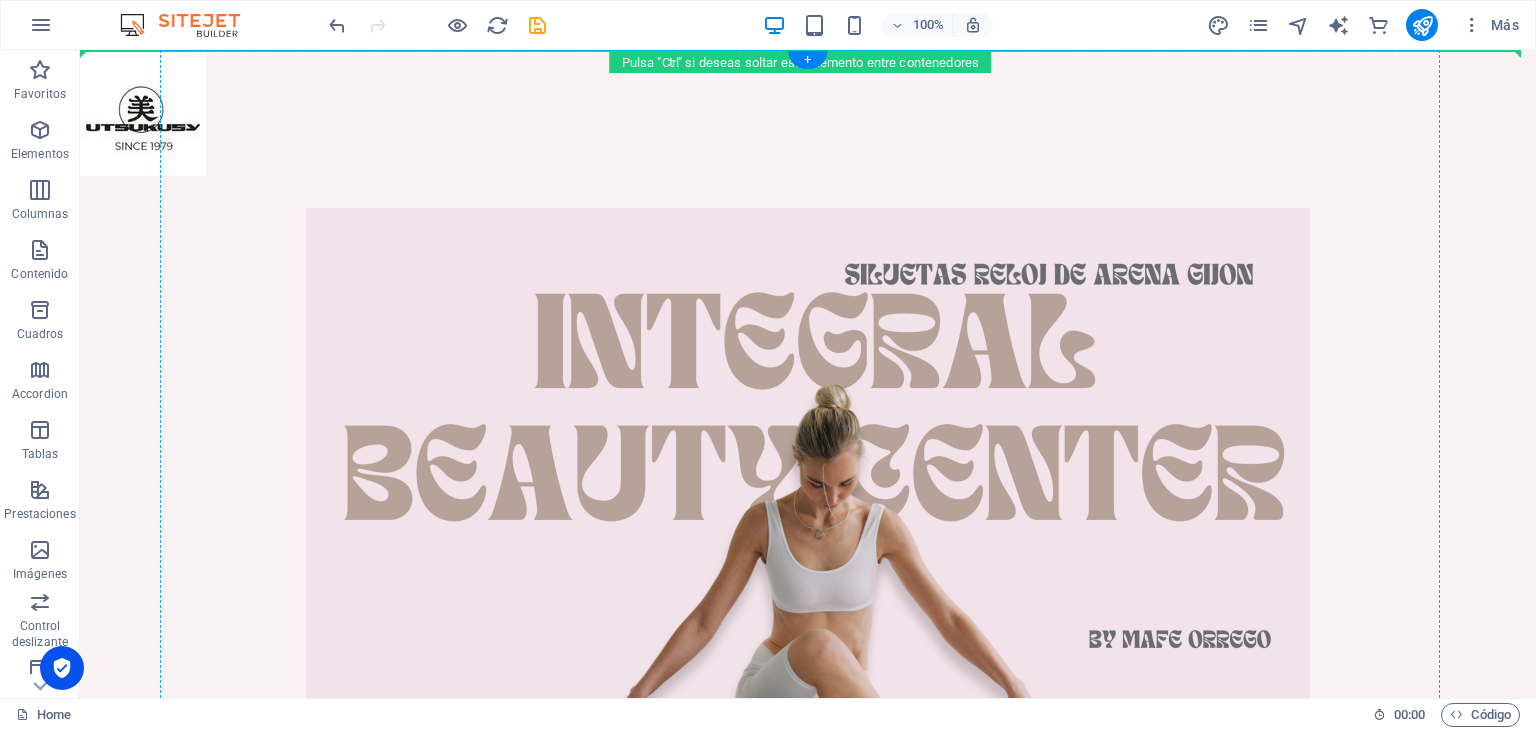 click on "nosotros tratamientos Novedades Contacto INTEGRAL BEAUTY CENTER Mas que estética, somos un espejo de conexión contigo misma. En siluetas reloj de arena integral beauty center celebramos la belleza latina, la autenticidad y el poder femenino con un enfoque humano que transforma de adento hacia afuera, buscamos en tu esencia el poder de transformación para llevarte a tu mejor versión.  desde este momento has parte de esta comunidad de mujeres donde la estética empodera acompaña y da luz propia.   agenda visita nosotros te cuidamos TECNICA El pilar de nuestro centro manejo de tecnicas propias y procesos personalizados. LOVE amor en cada . SALUD Te ayudamos a conseguir tus objetivos estéticos cuidando tu salud  Customers Say “Best massage I ever got, definitely” “Best massage I ever got, definitely”
“Best massage I ever got, definitely”
Sarah Renoar, Yoga Teacher Sarah Renoar, Yoga Teacher Sarah Renoar, Yoga Teacher “Best massage I ever got, definitely”
Tratamientos" at bounding box center (808, 6445) 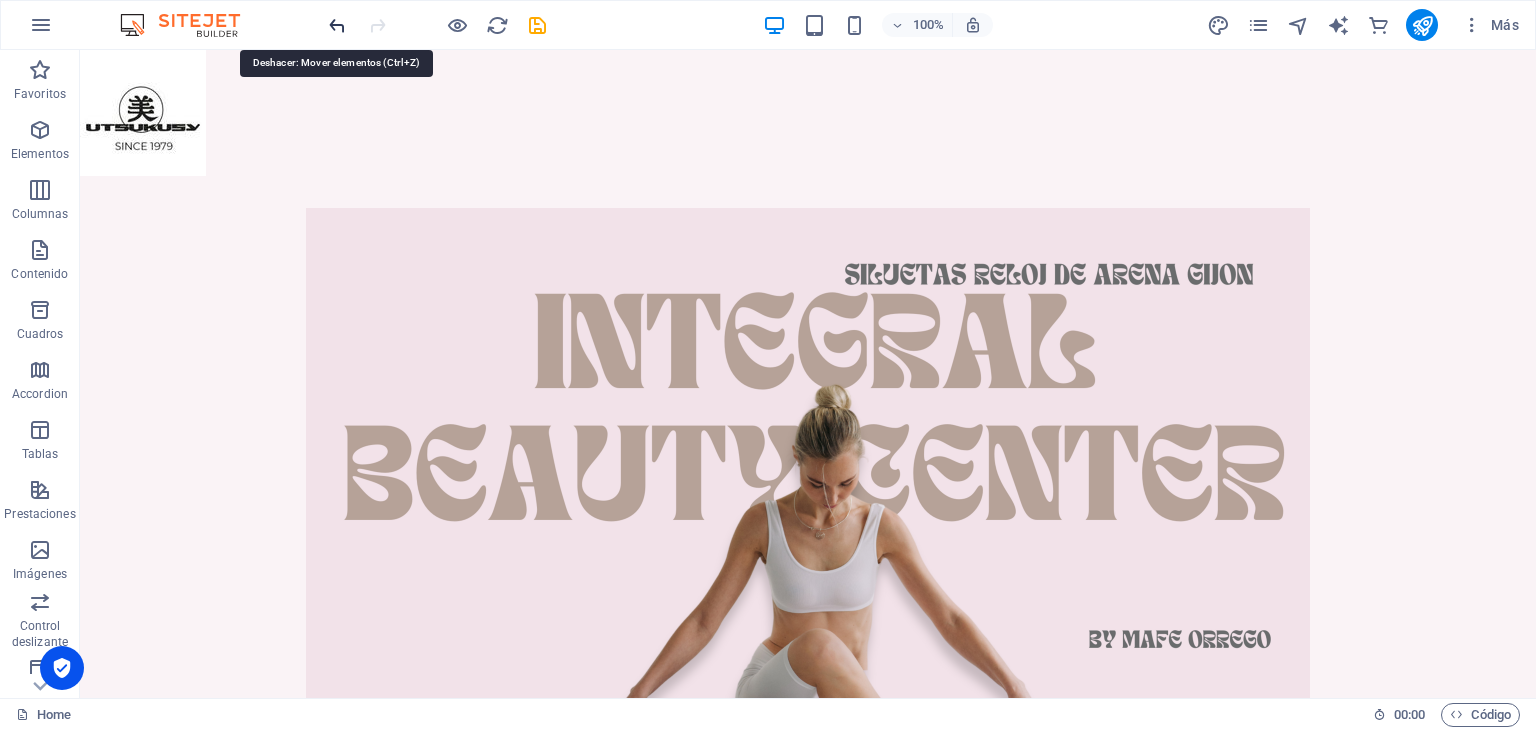 click at bounding box center (337, 25) 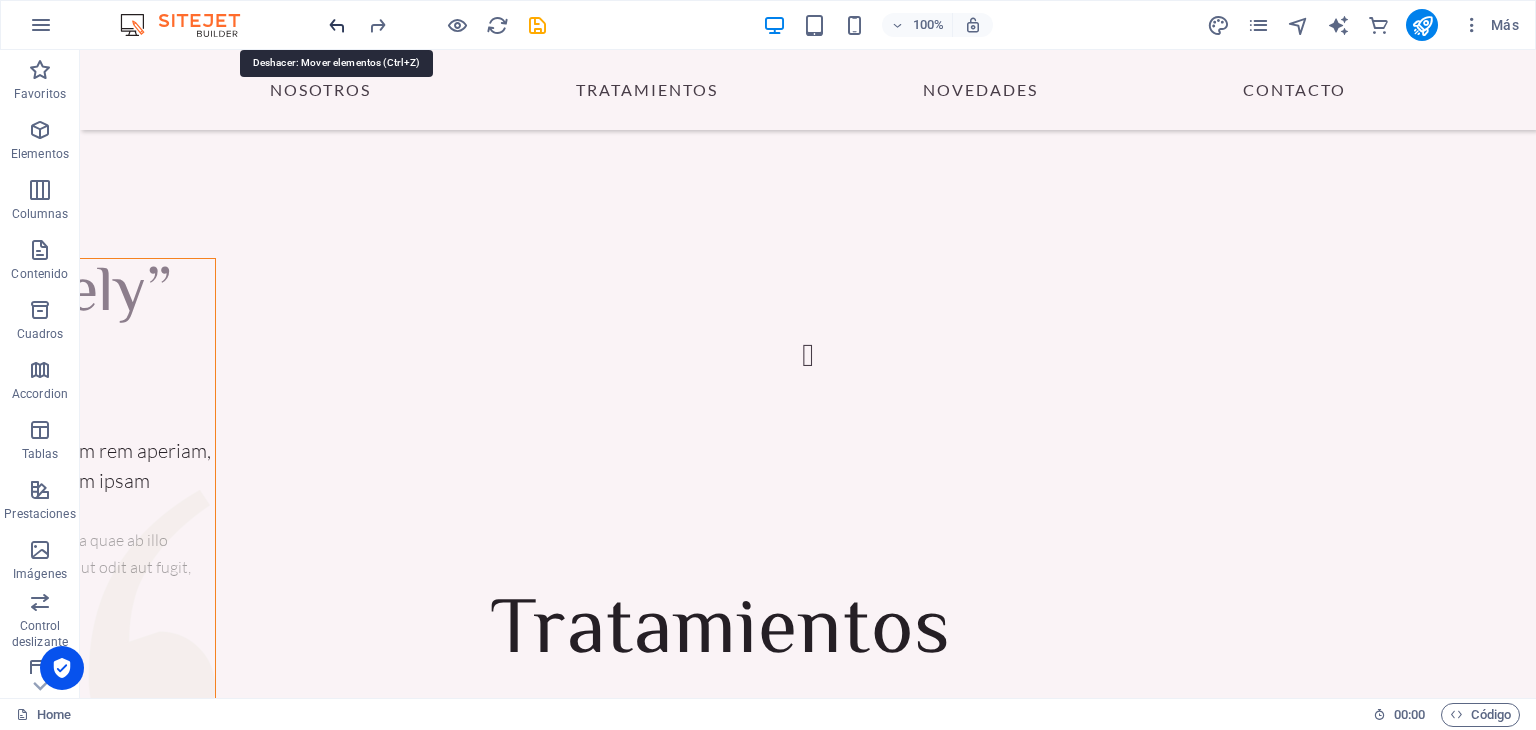 scroll, scrollTop: 3330, scrollLeft: 0, axis: vertical 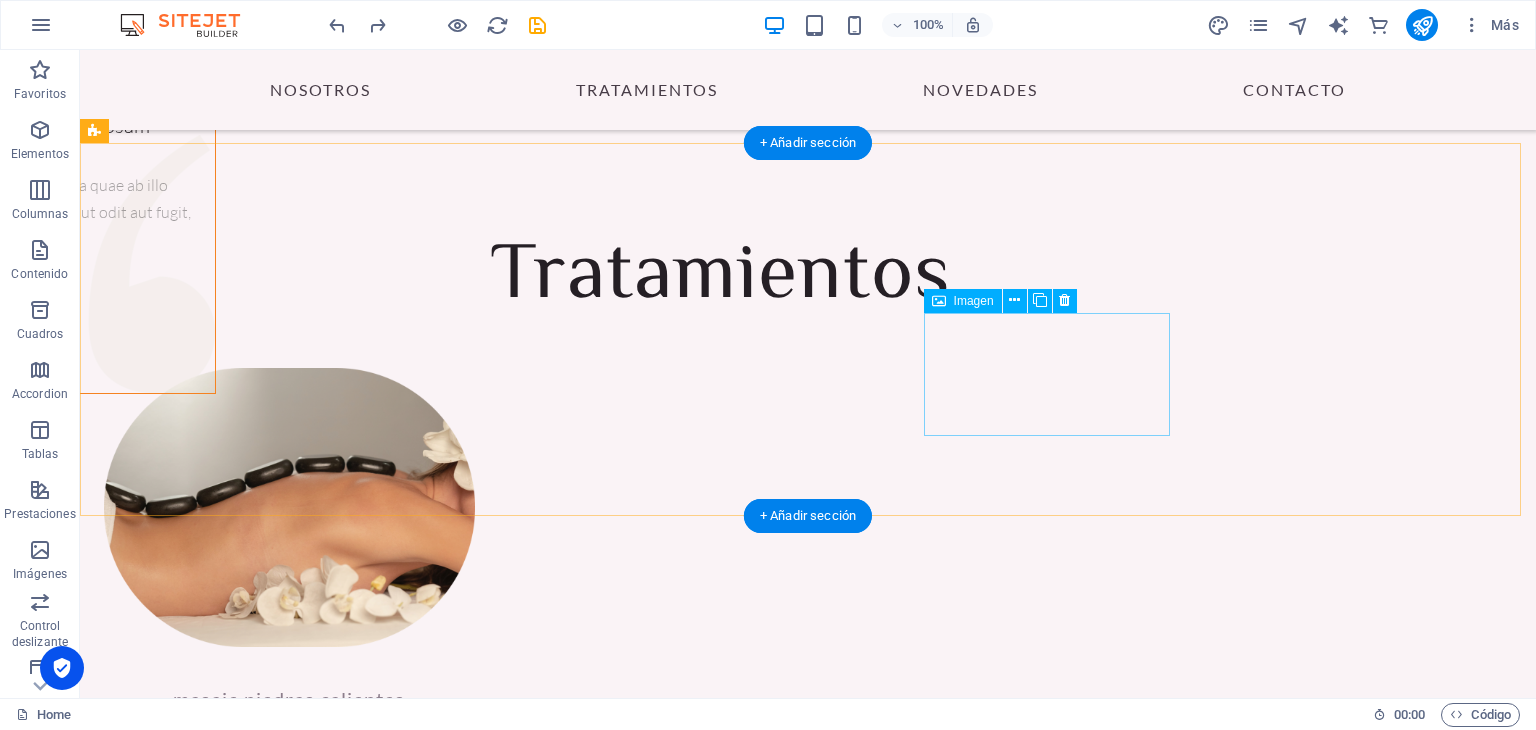 click at bounding box center (227, 3341) 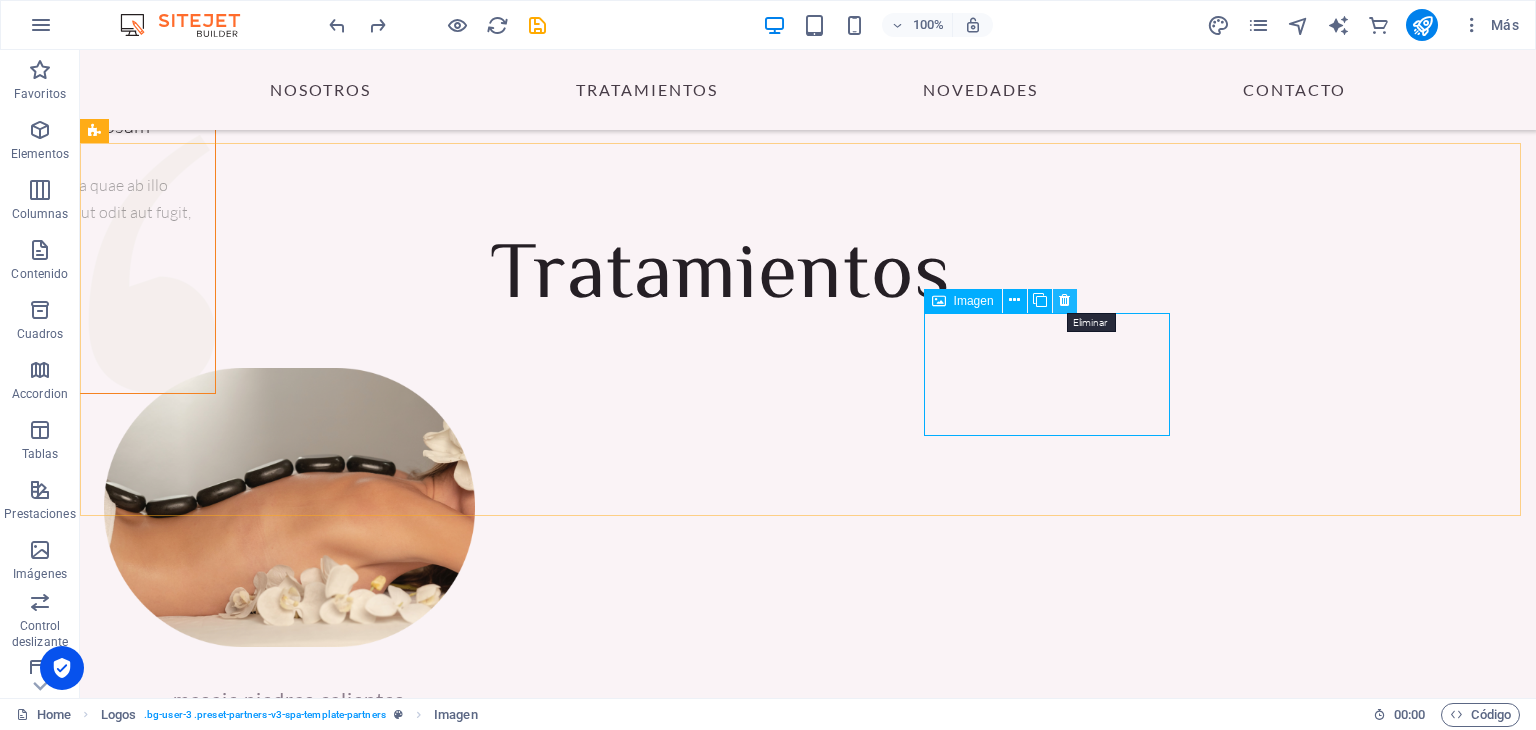 click at bounding box center [1064, 300] 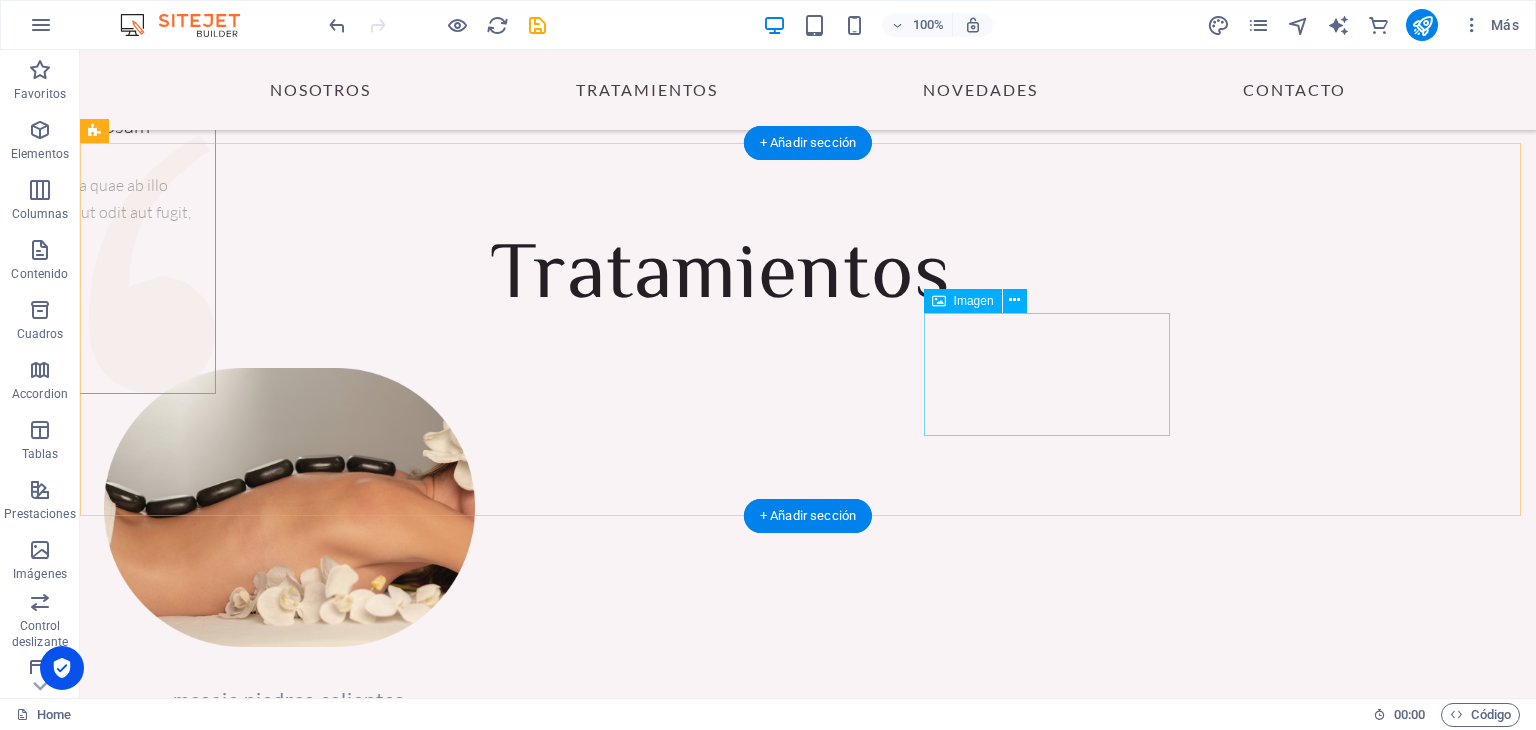 click at bounding box center (227, 3341) 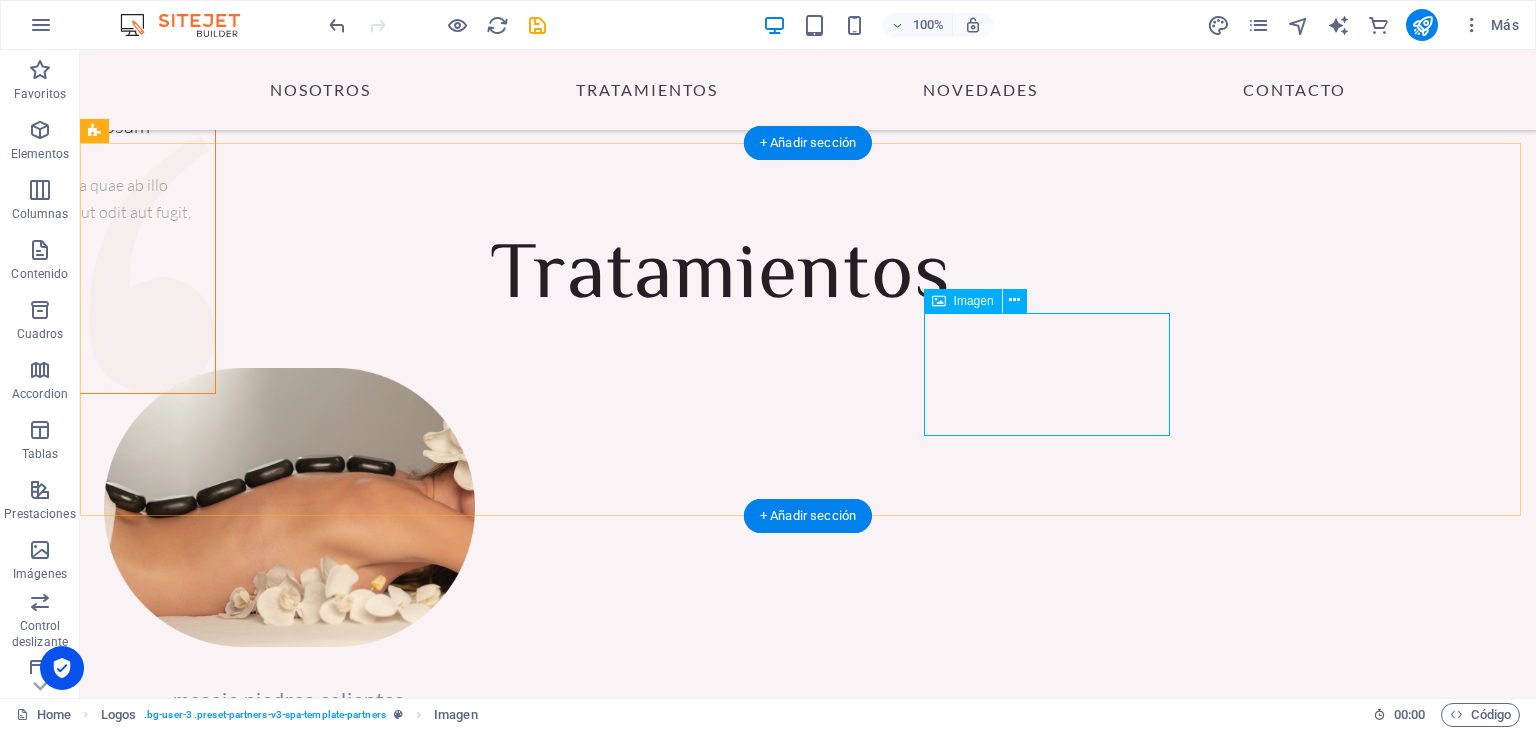 click at bounding box center (227, 3341) 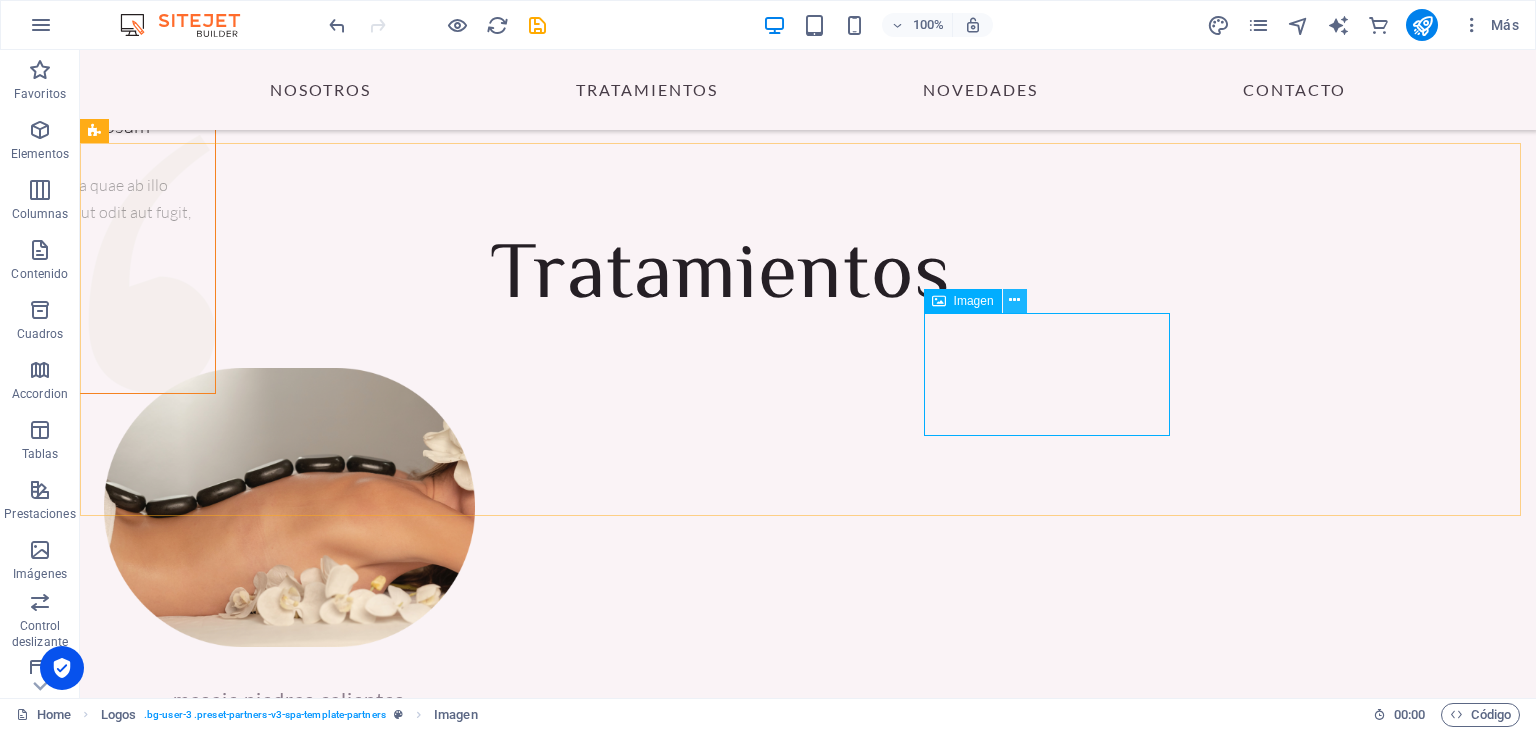 click at bounding box center (1014, 300) 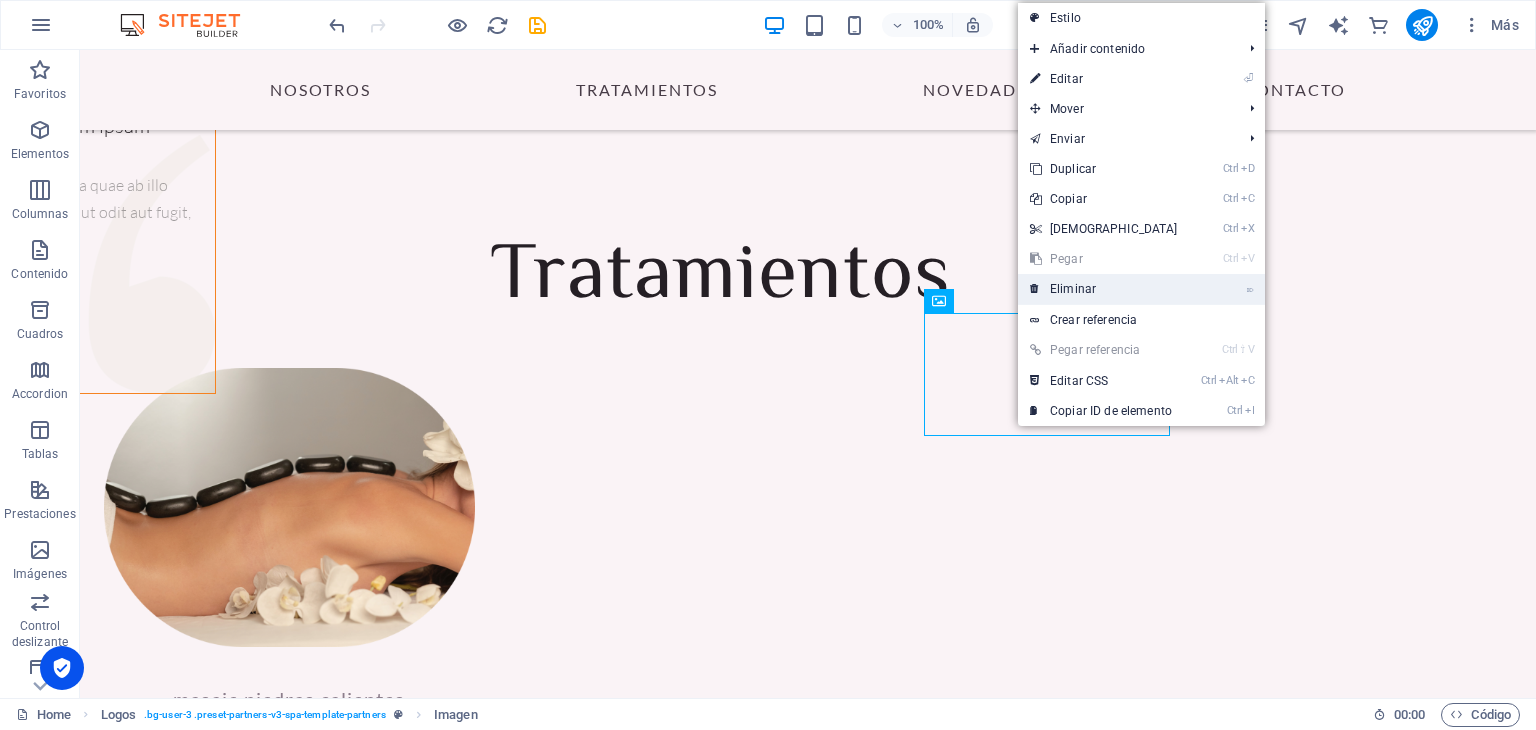click on "⌦  Eliminar" at bounding box center [1104, 289] 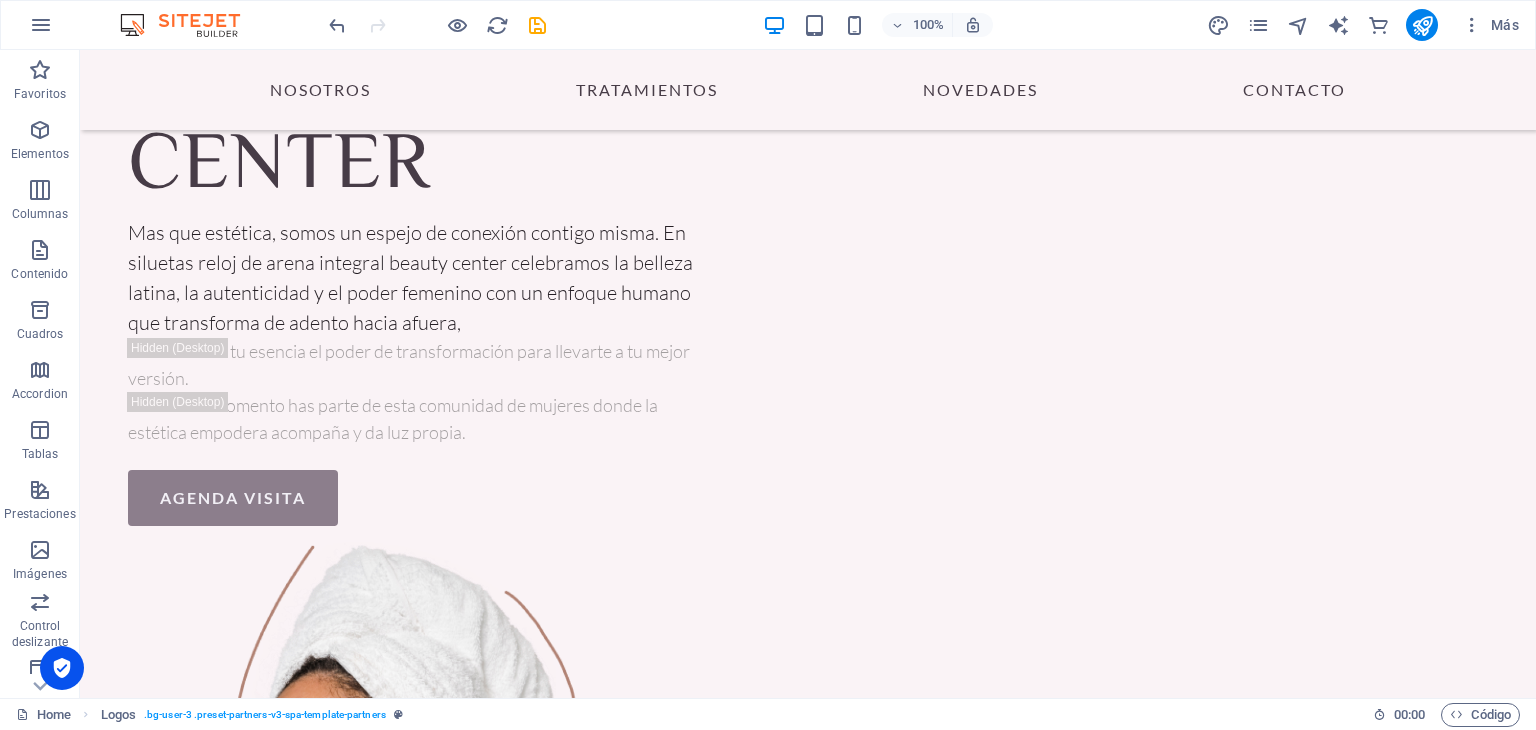 scroll, scrollTop: 0, scrollLeft: 0, axis: both 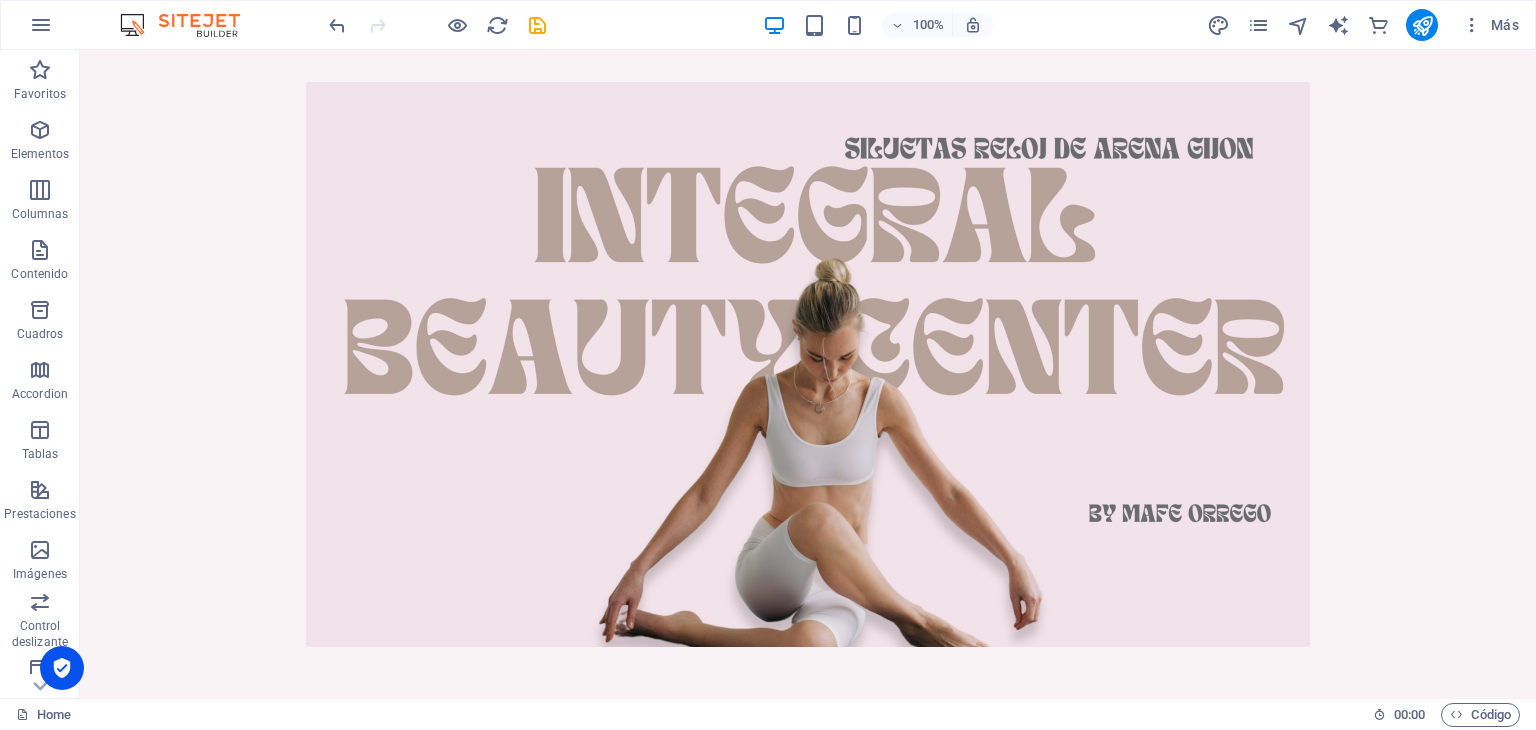 drag, startPoint x: 792, startPoint y: 367, endPoint x: 353, endPoint y: 21, distance: 558.96063 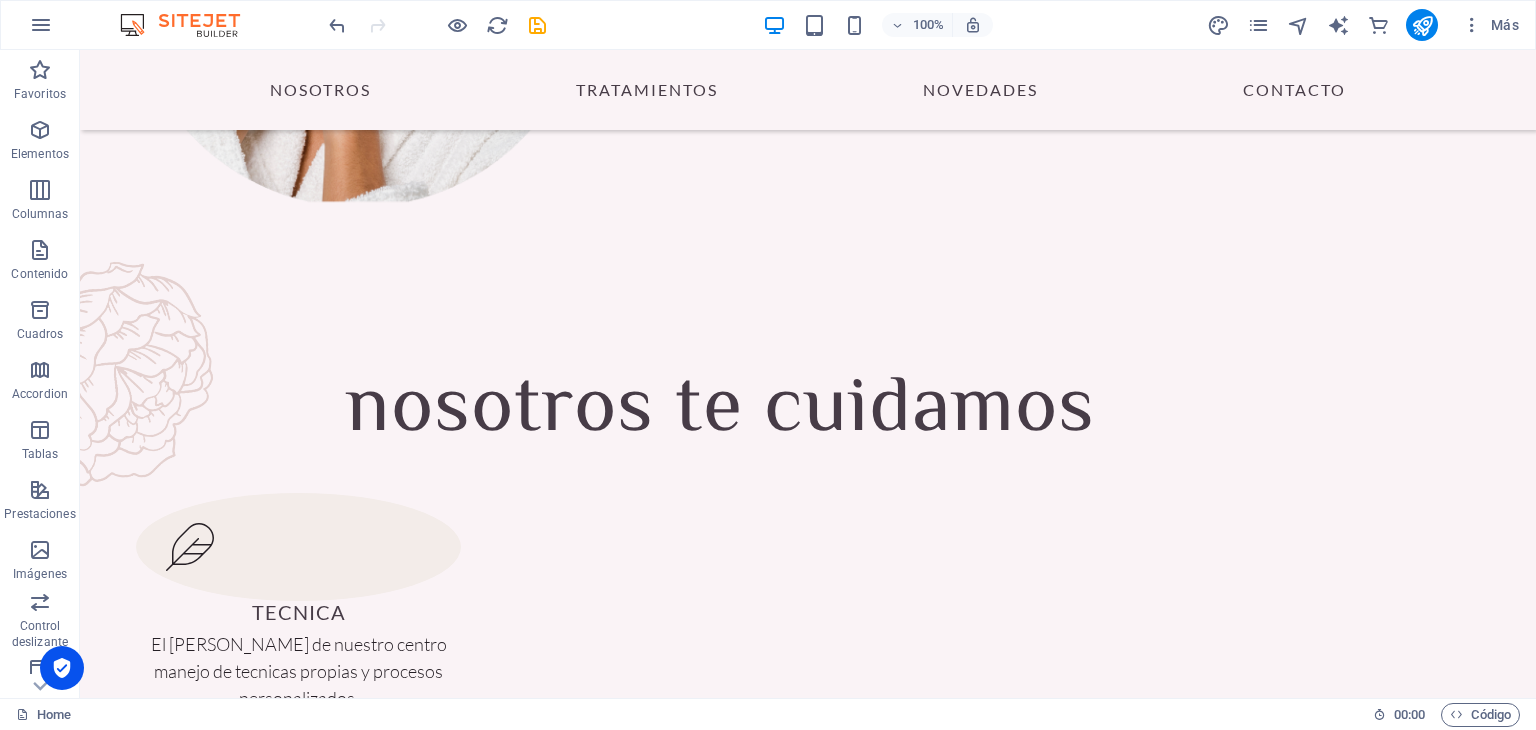 scroll, scrollTop: 1353, scrollLeft: 0, axis: vertical 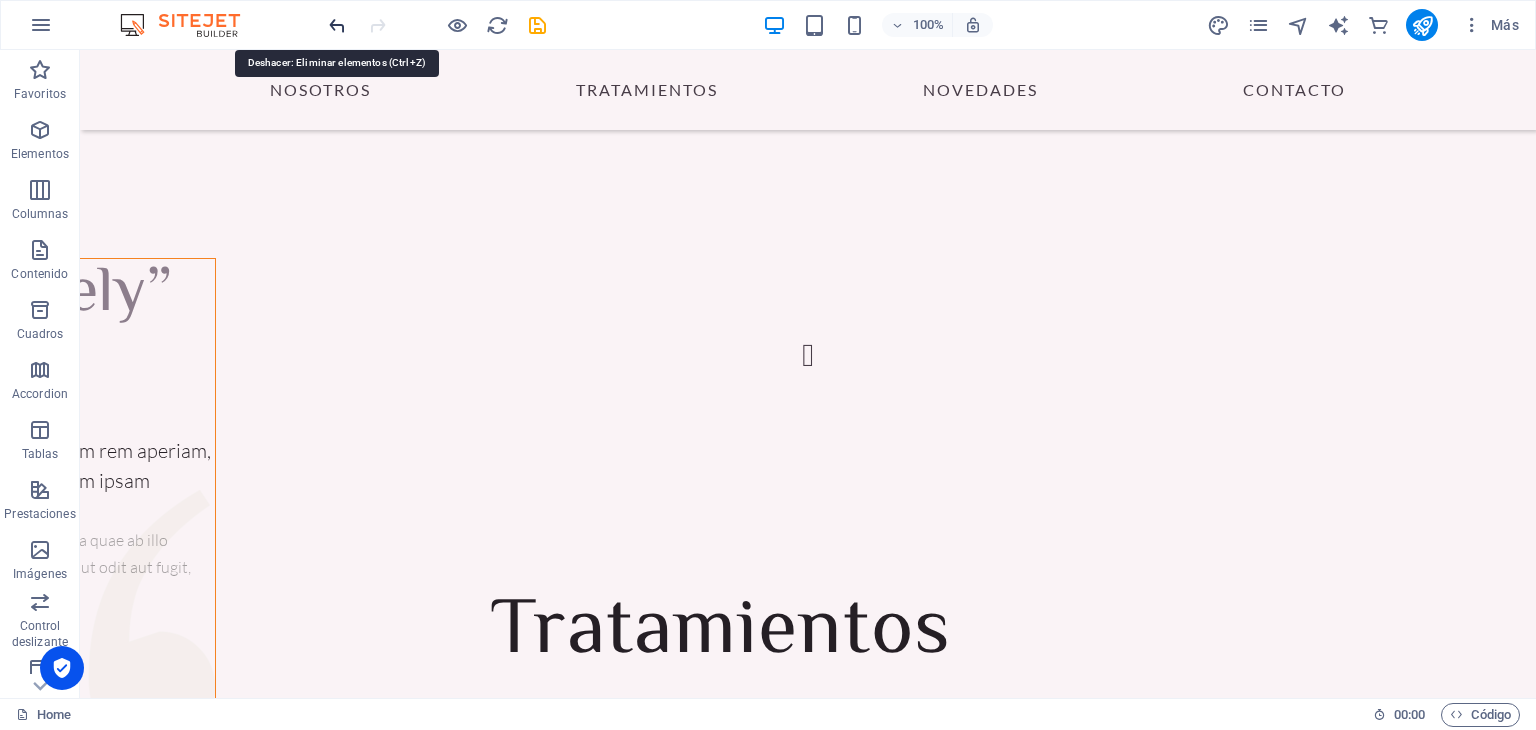 click at bounding box center (337, 25) 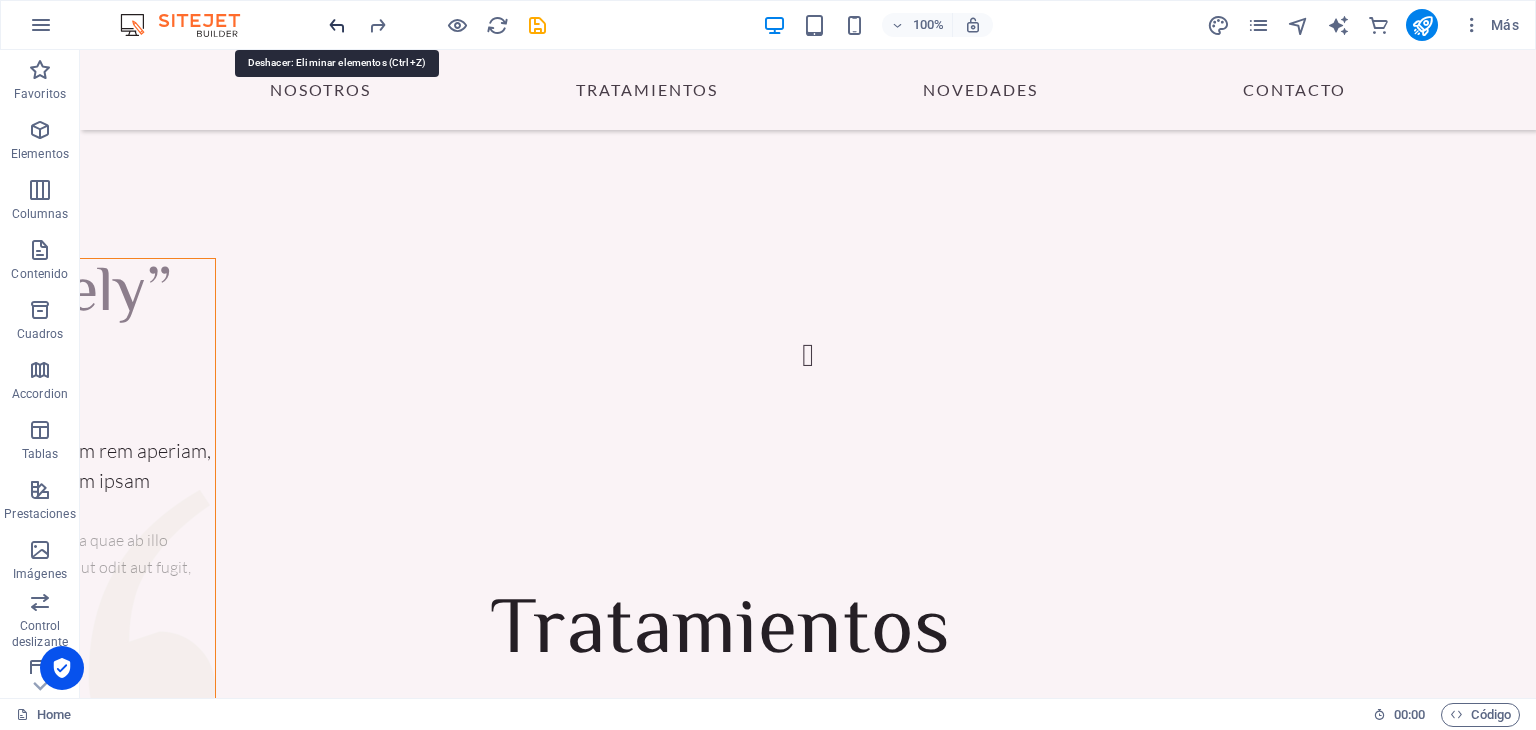 click at bounding box center [337, 25] 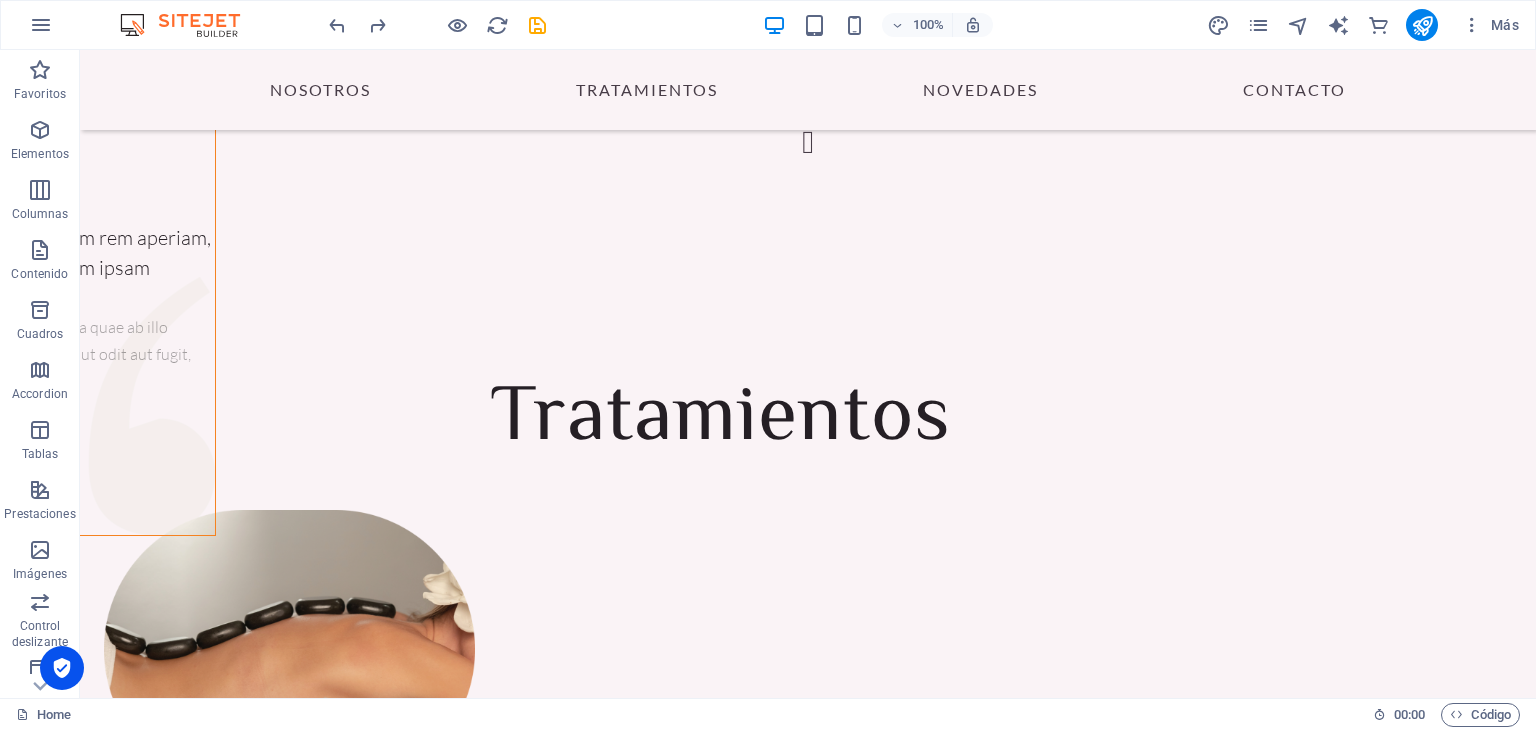 scroll, scrollTop: 3388, scrollLeft: 0, axis: vertical 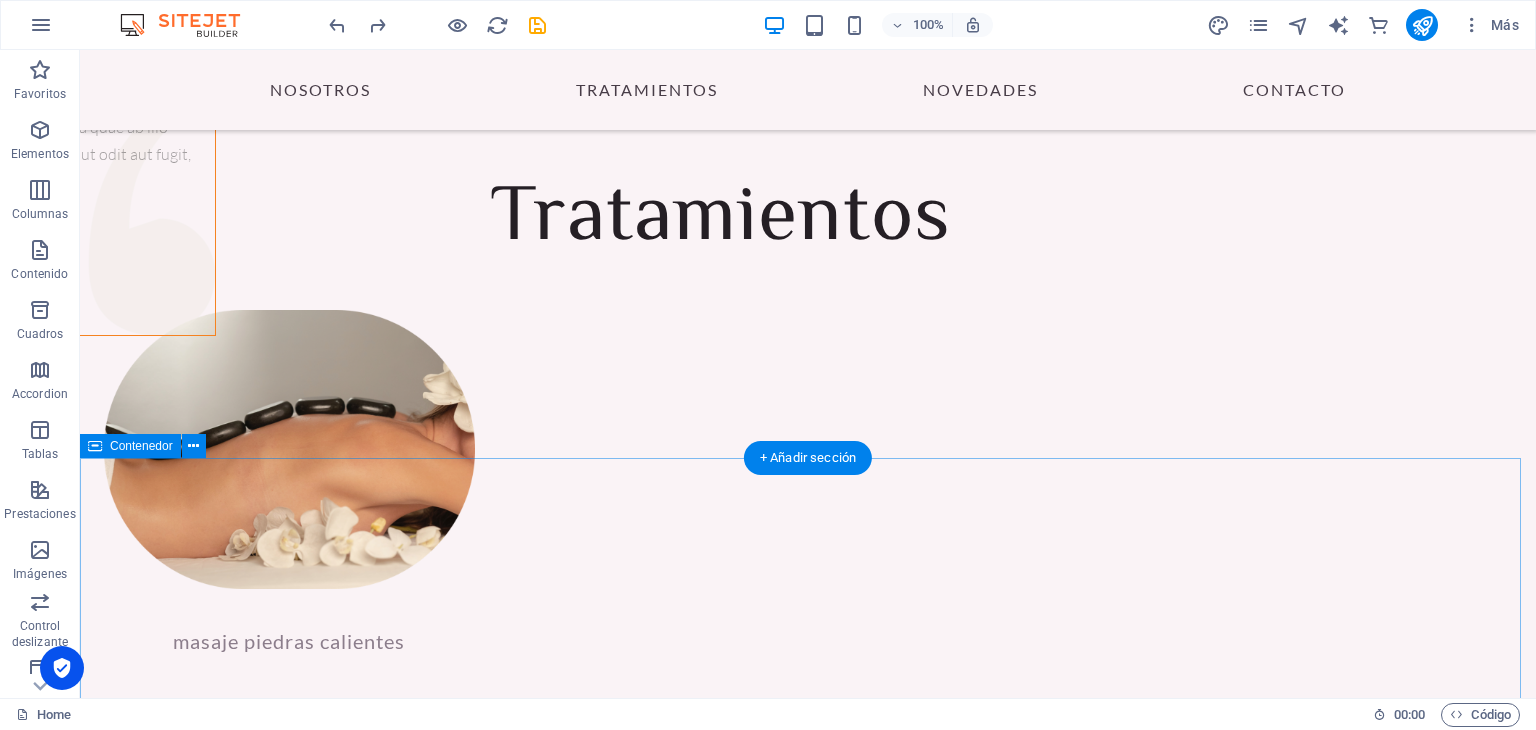 click on "Novedades 9 de noviembre de 2022 ∙ Life Why aromatherapy is helpful READ MORE 8 de noviembre de 2022 ∙ Massages Benefits of hot stone massages READ MORE 7 de noviembre de 2022 ∙ Beauty Best skin care products READ MORE  Previous Next" at bounding box center (808, 4588) 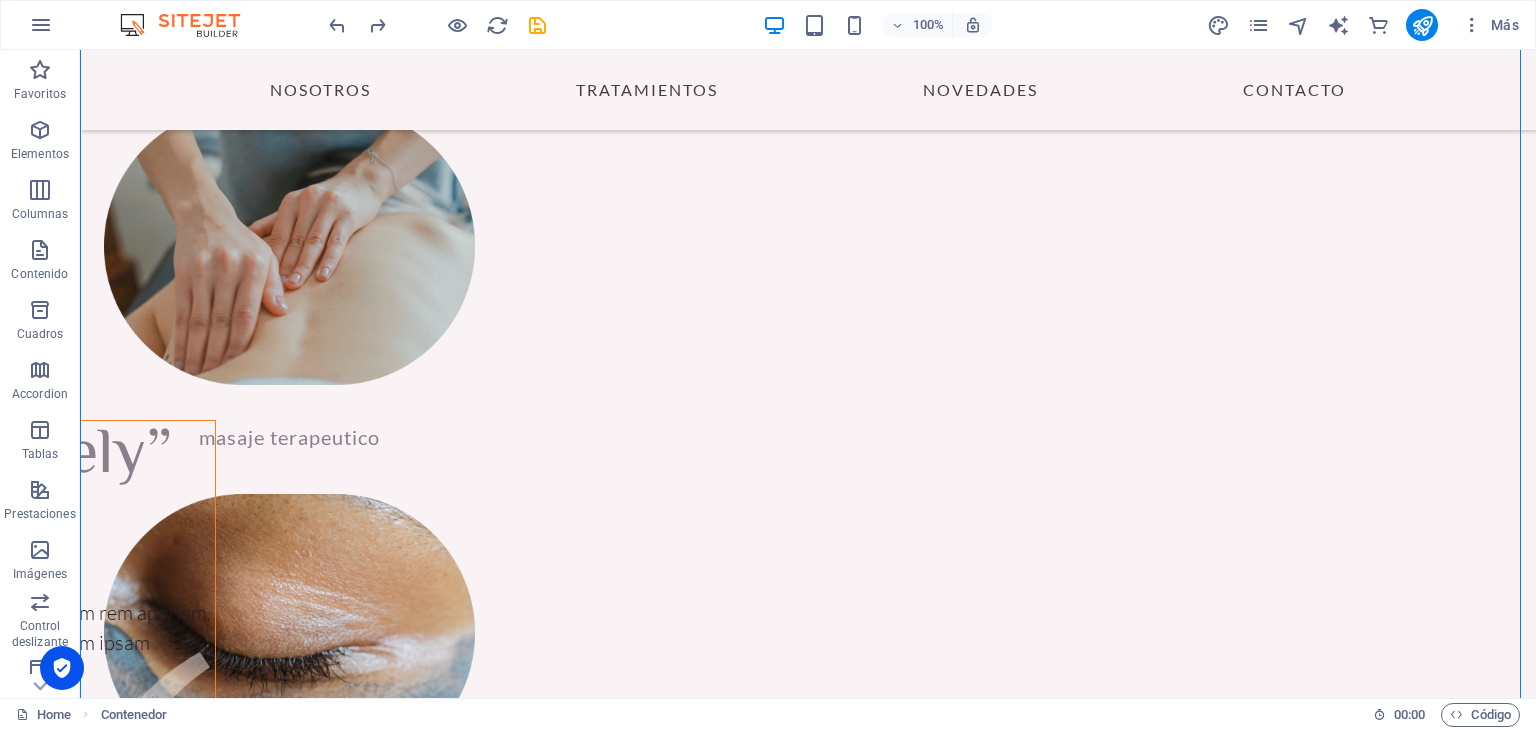 scroll, scrollTop: 3672, scrollLeft: 0, axis: vertical 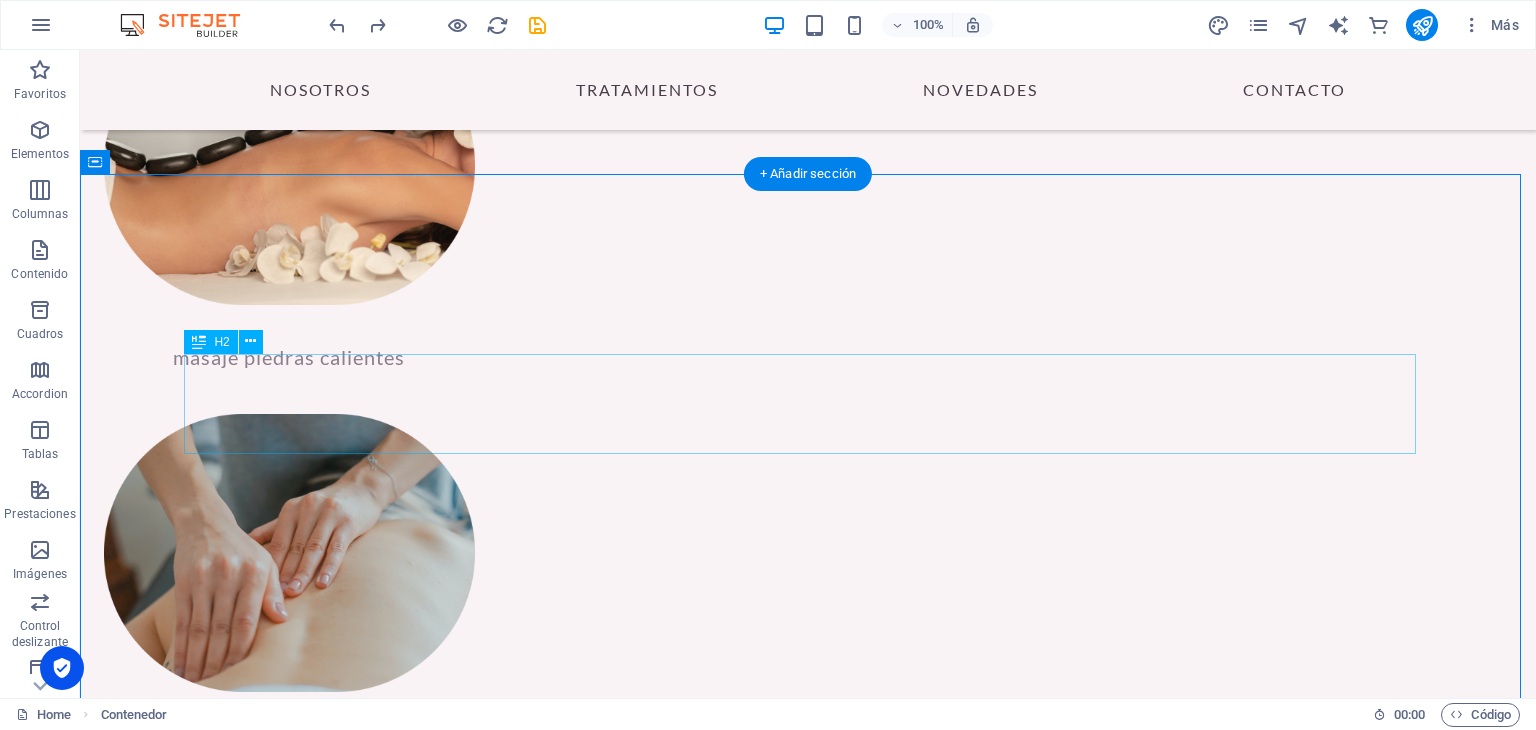 click on "Novedades" at bounding box center [808, 3494] 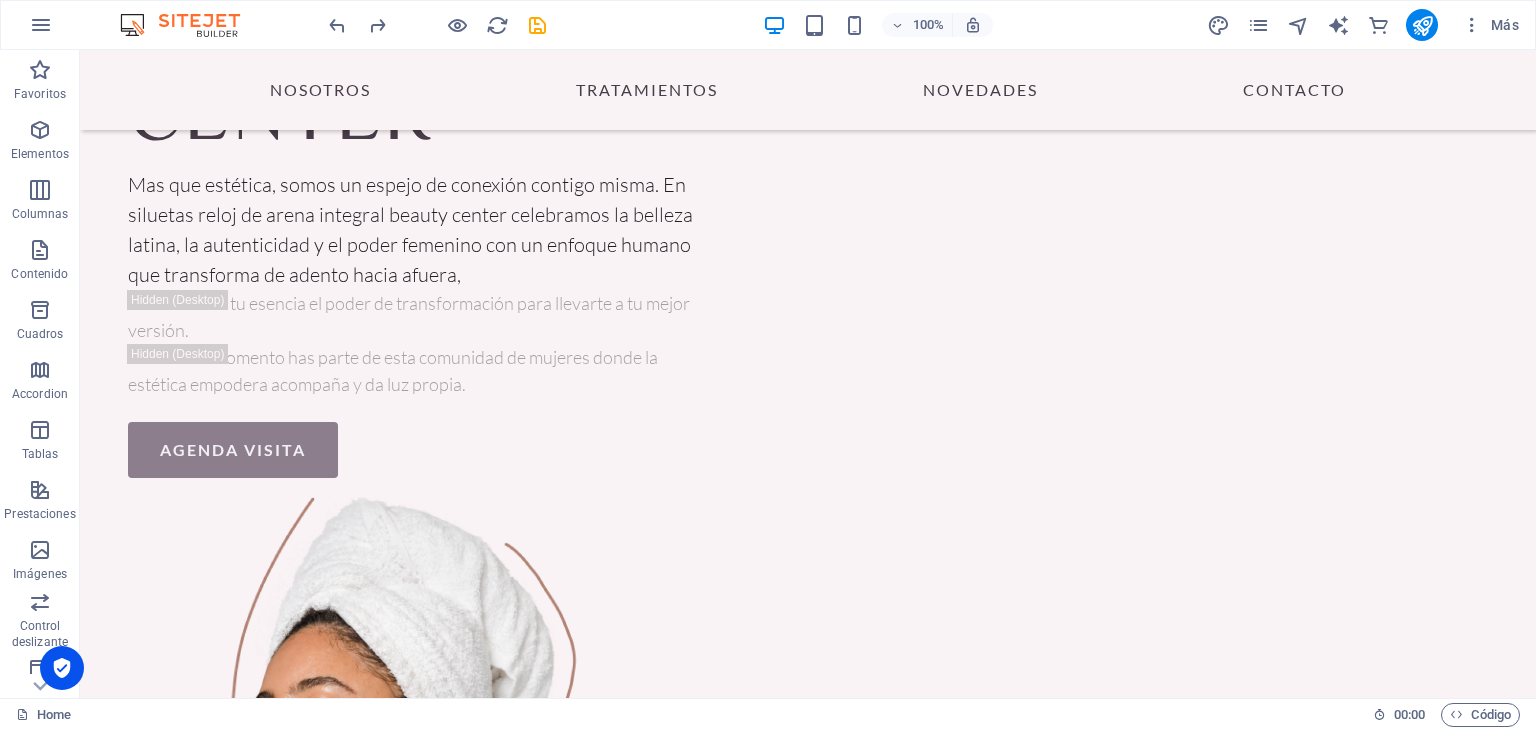 scroll, scrollTop: 0, scrollLeft: 0, axis: both 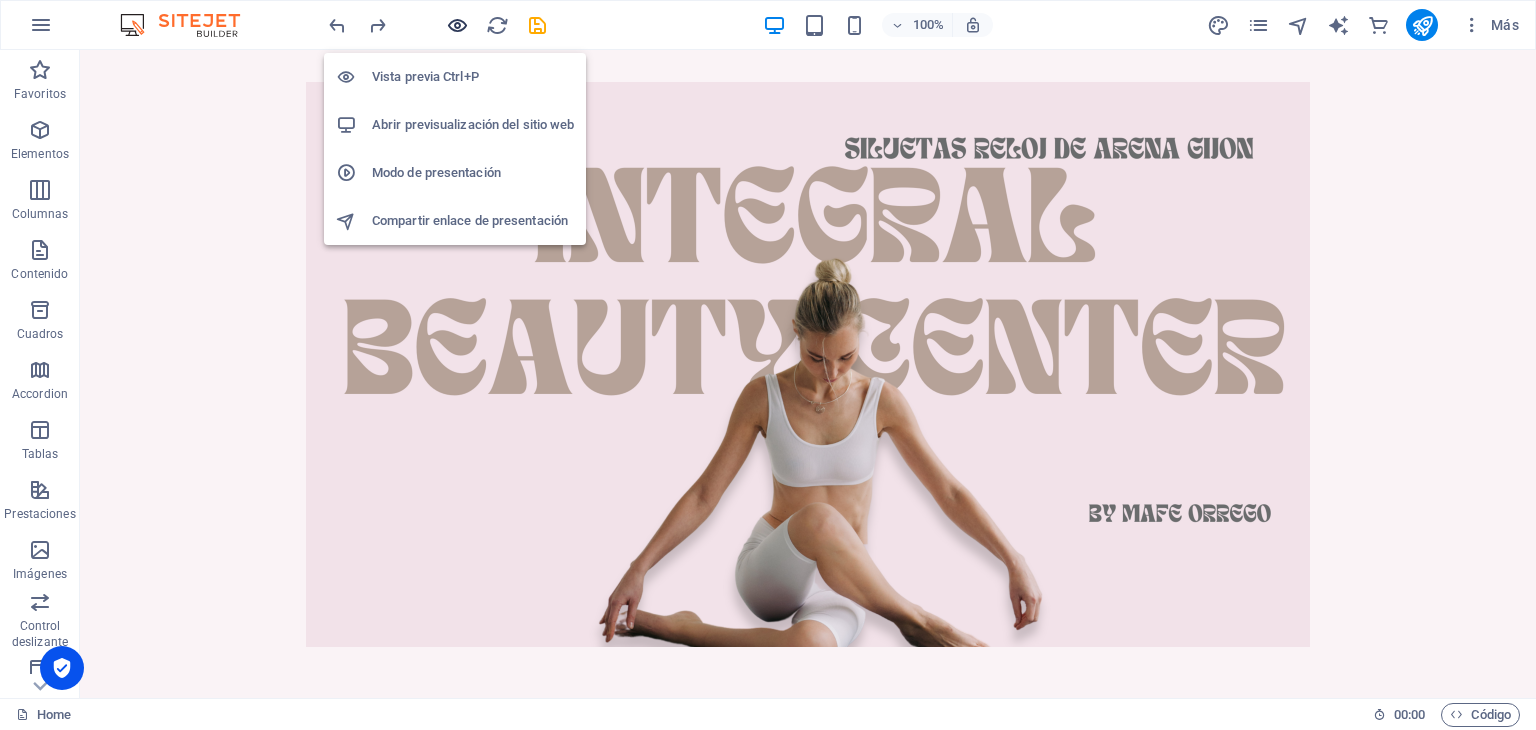 click at bounding box center [457, 25] 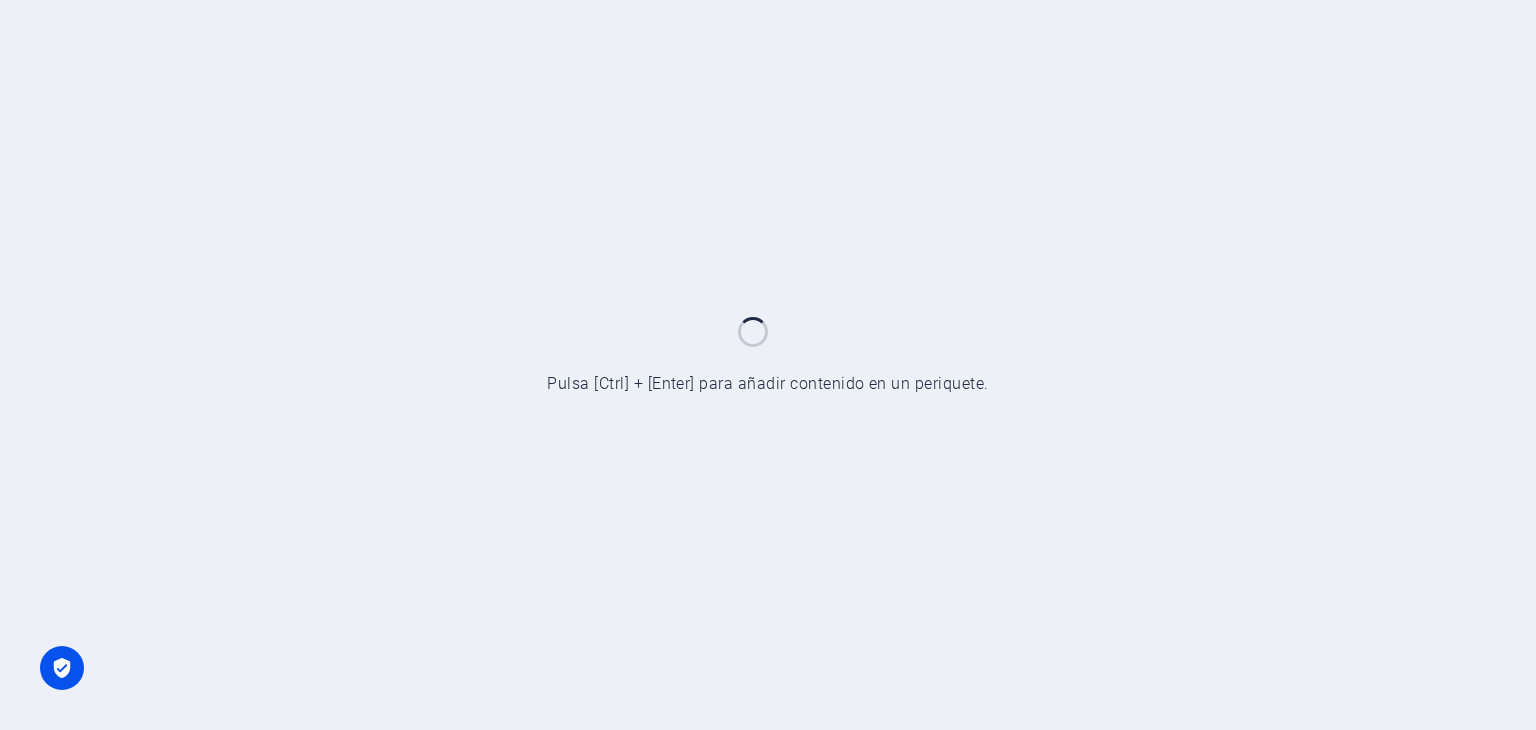 scroll, scrollTop: 0, scrollLeft: 0, axis: both 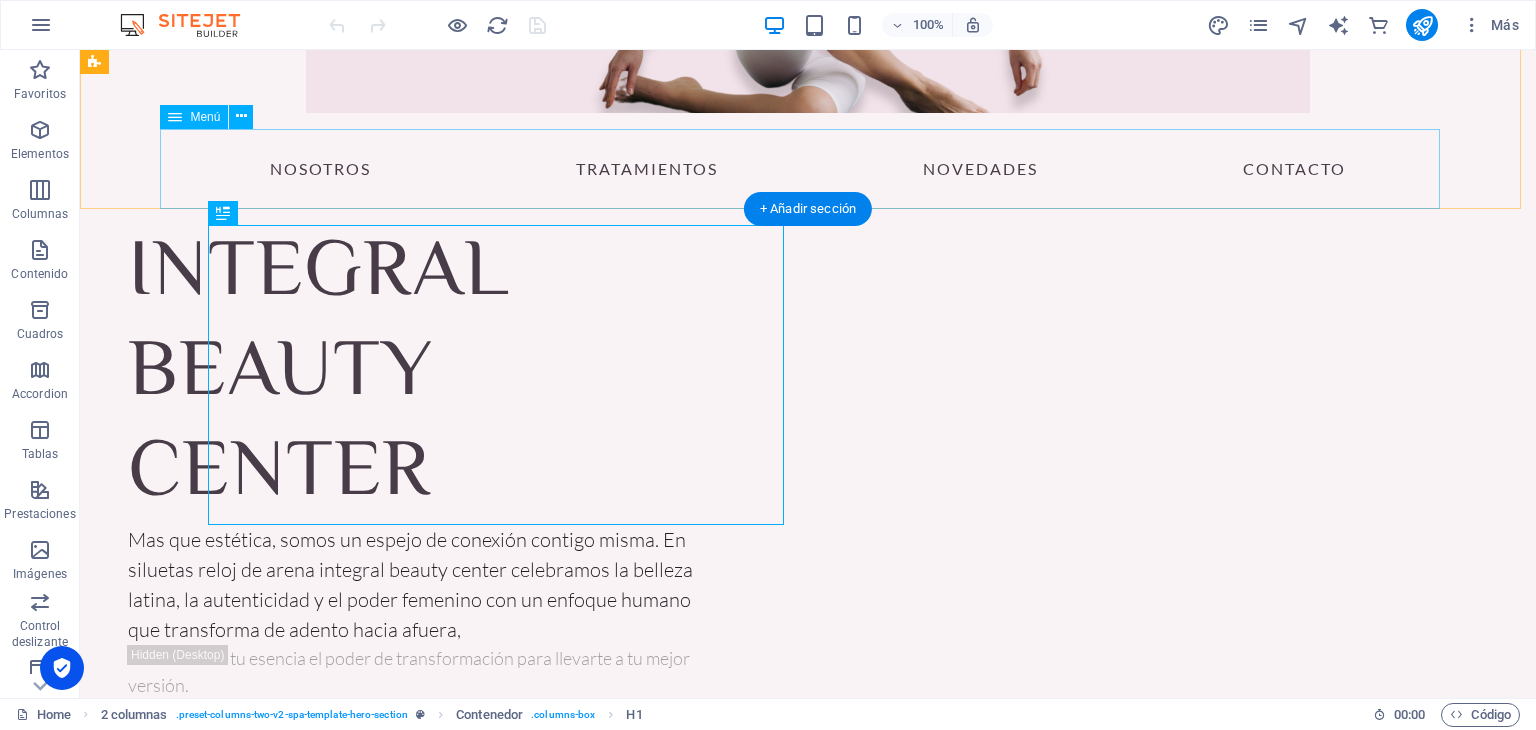 click on "nosotros tratamientos Novedades Contacto" at bounding box center (808, 169) 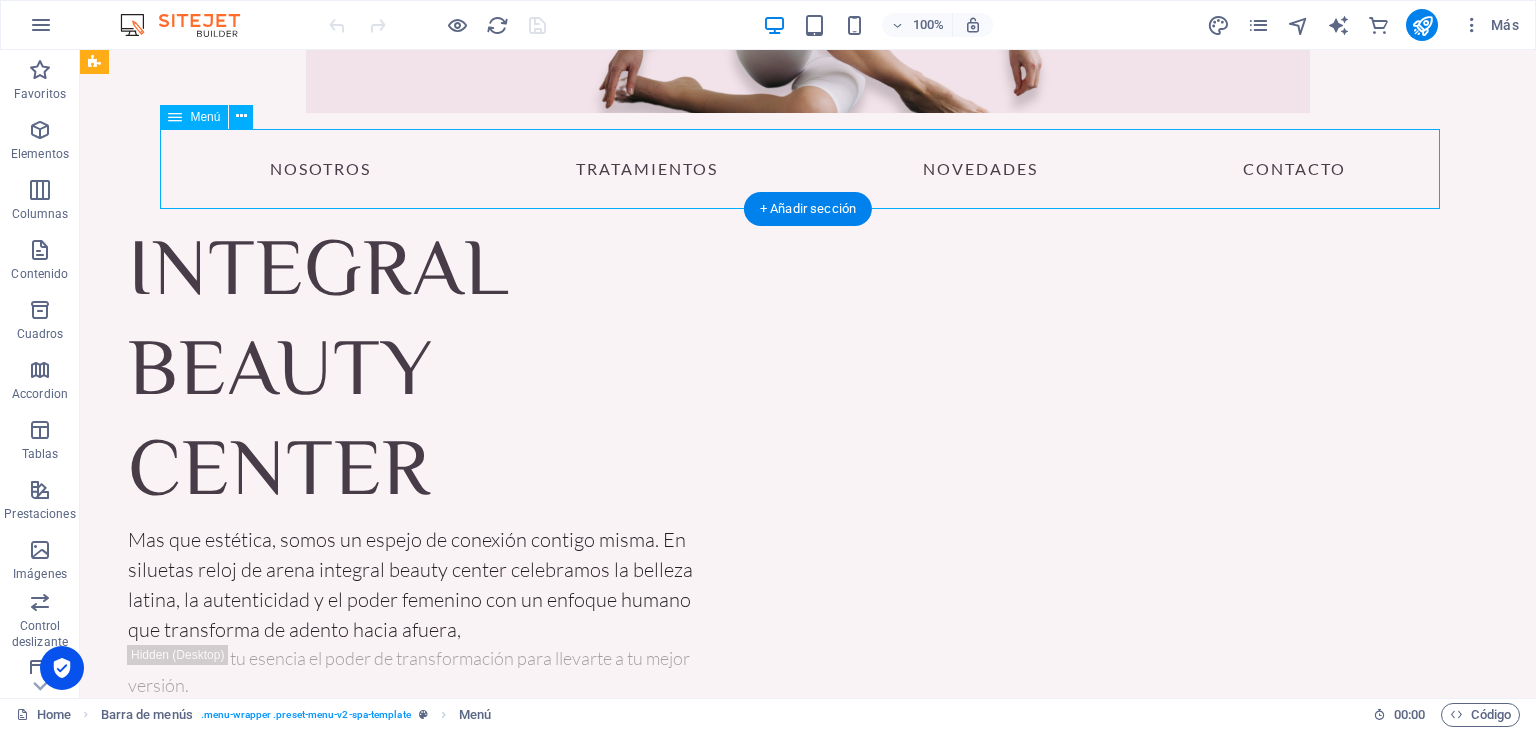 click on "nosotros tratamientos Novedades Contacto" at bounding box center (808, 169) 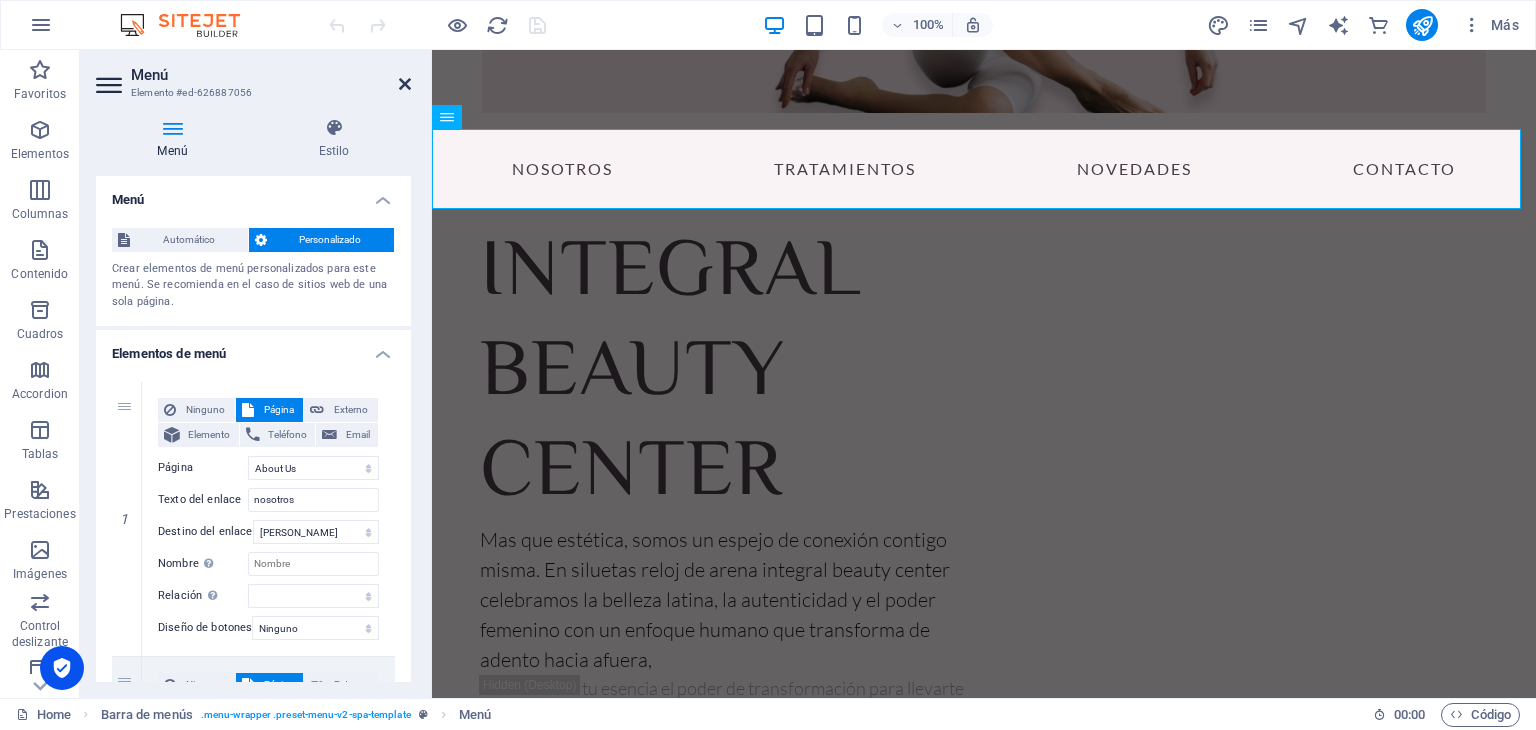 click at bounding box center (405, 84) 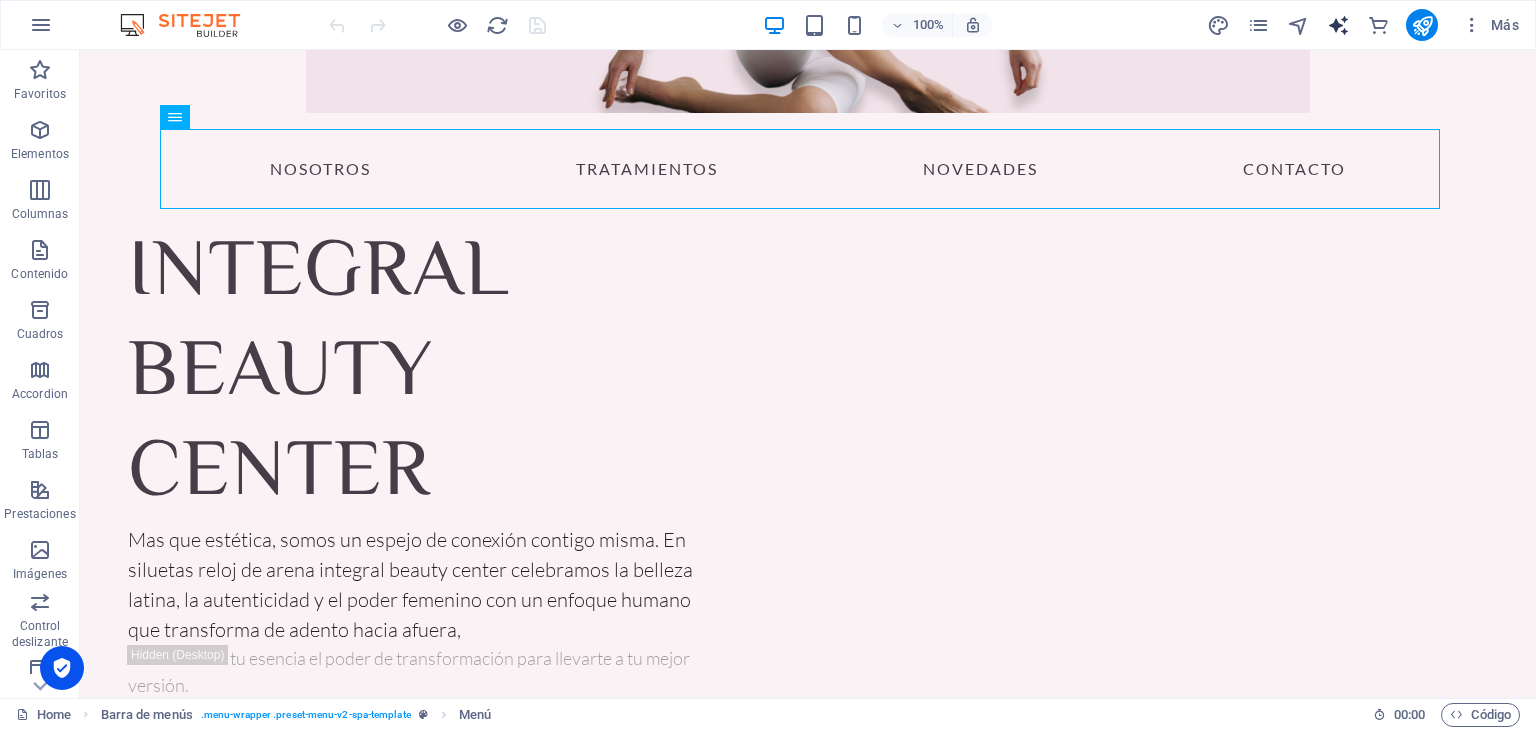 click at bounding box center [1338, 25] 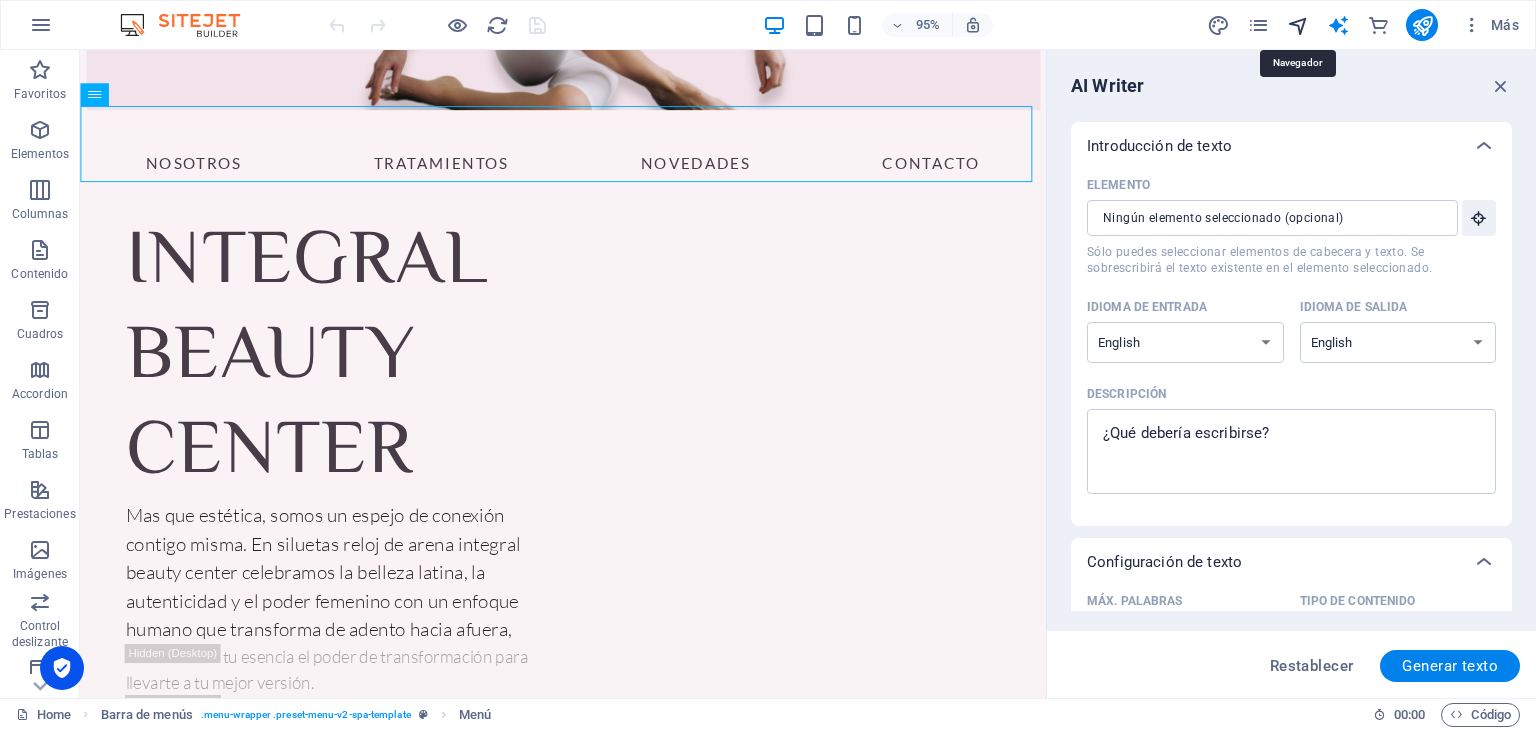 click at bounding box center (1298, 25) 